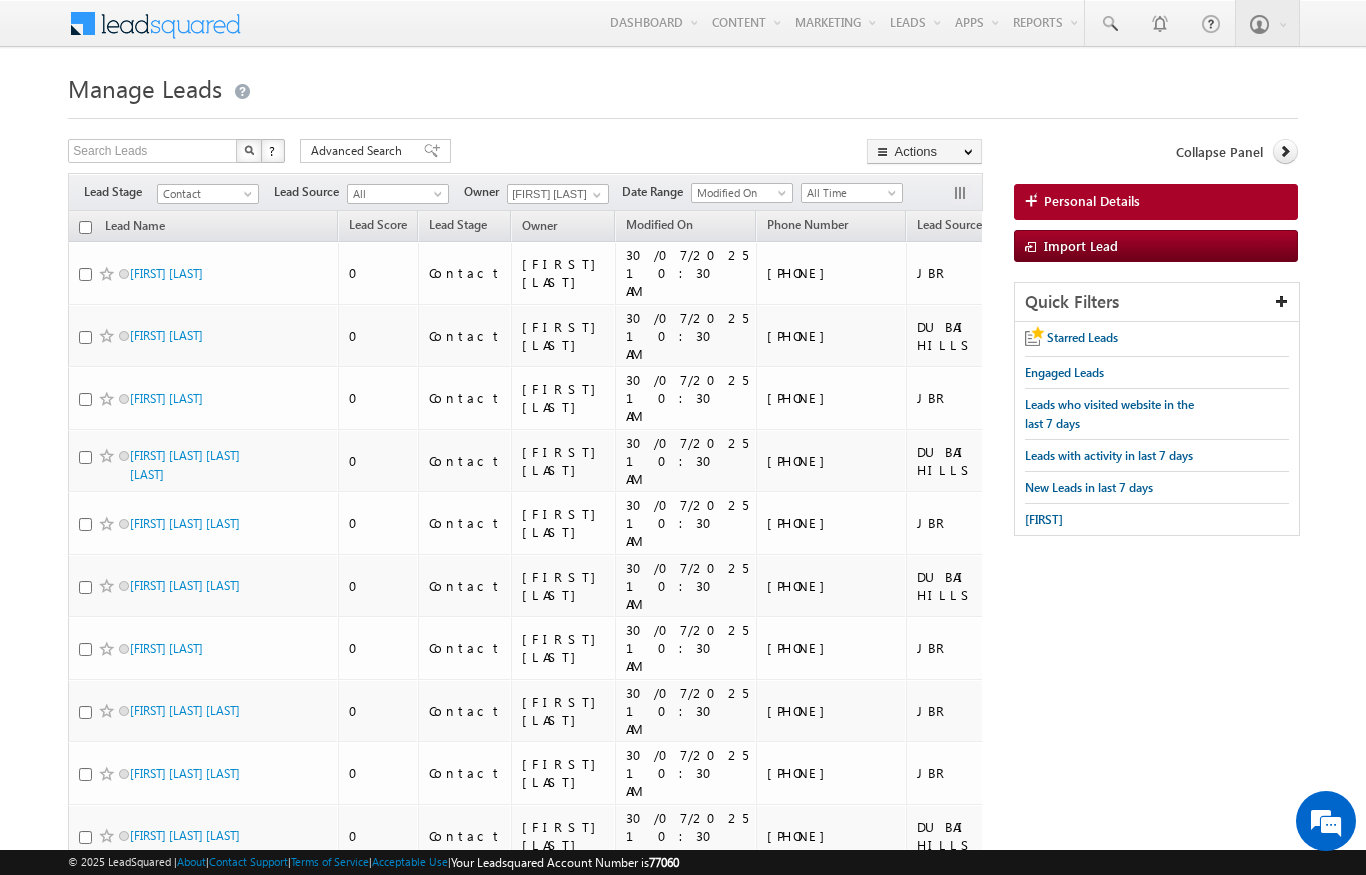 scroll, scrollTop: -21, scrollLeft: -1, axis: both 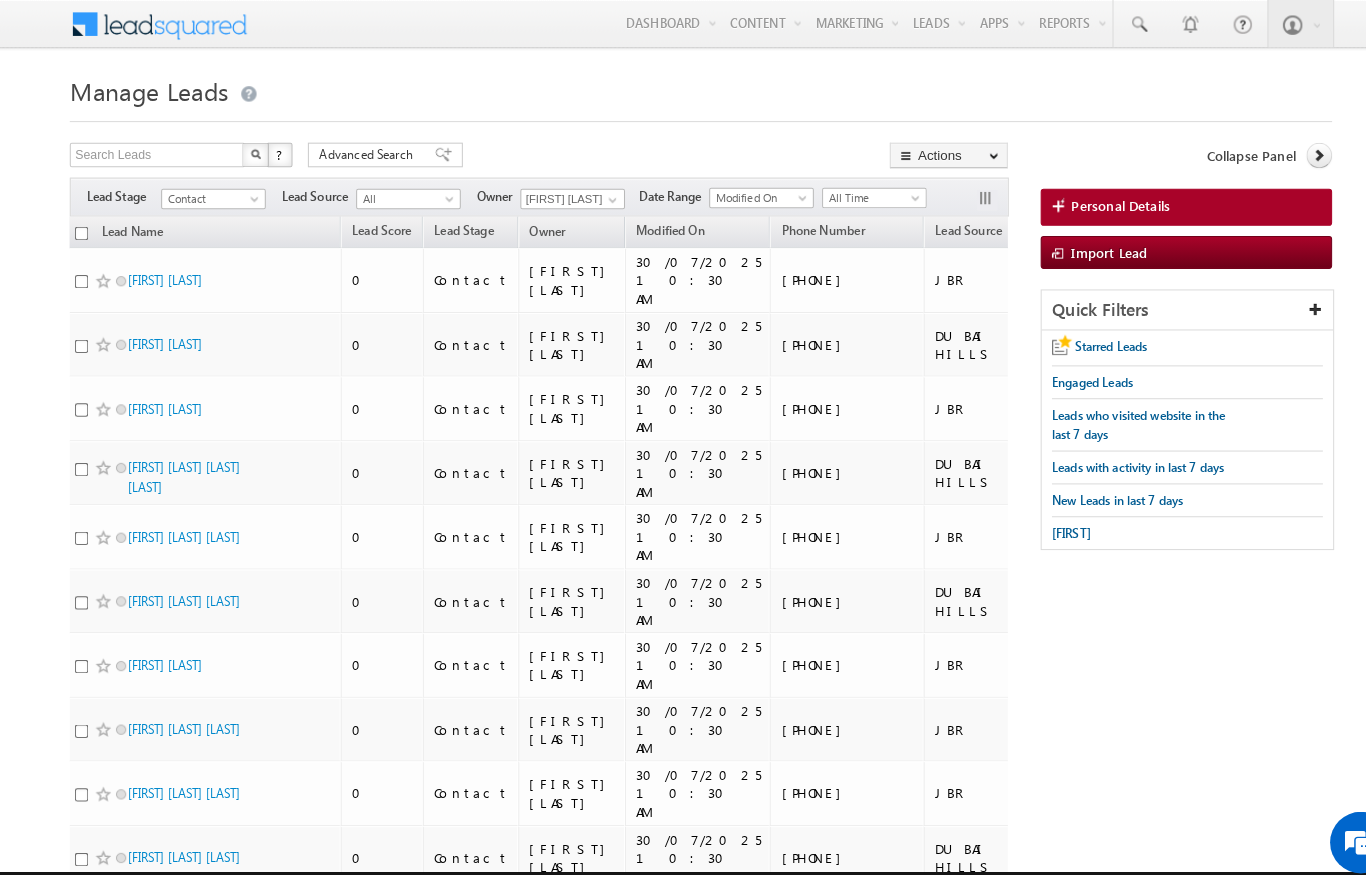 click at bounding box center (79, 227) 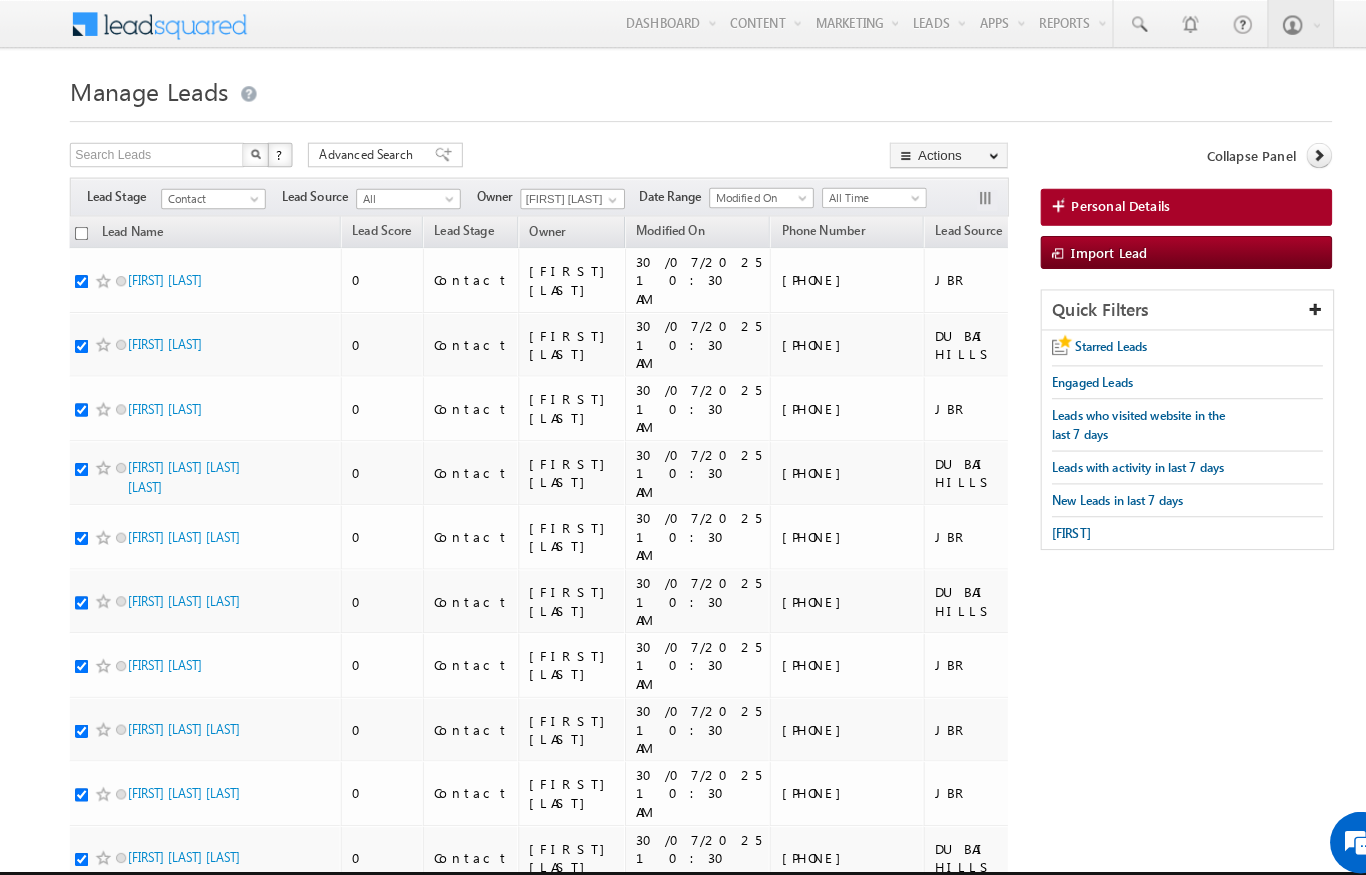 checkbox on "true" 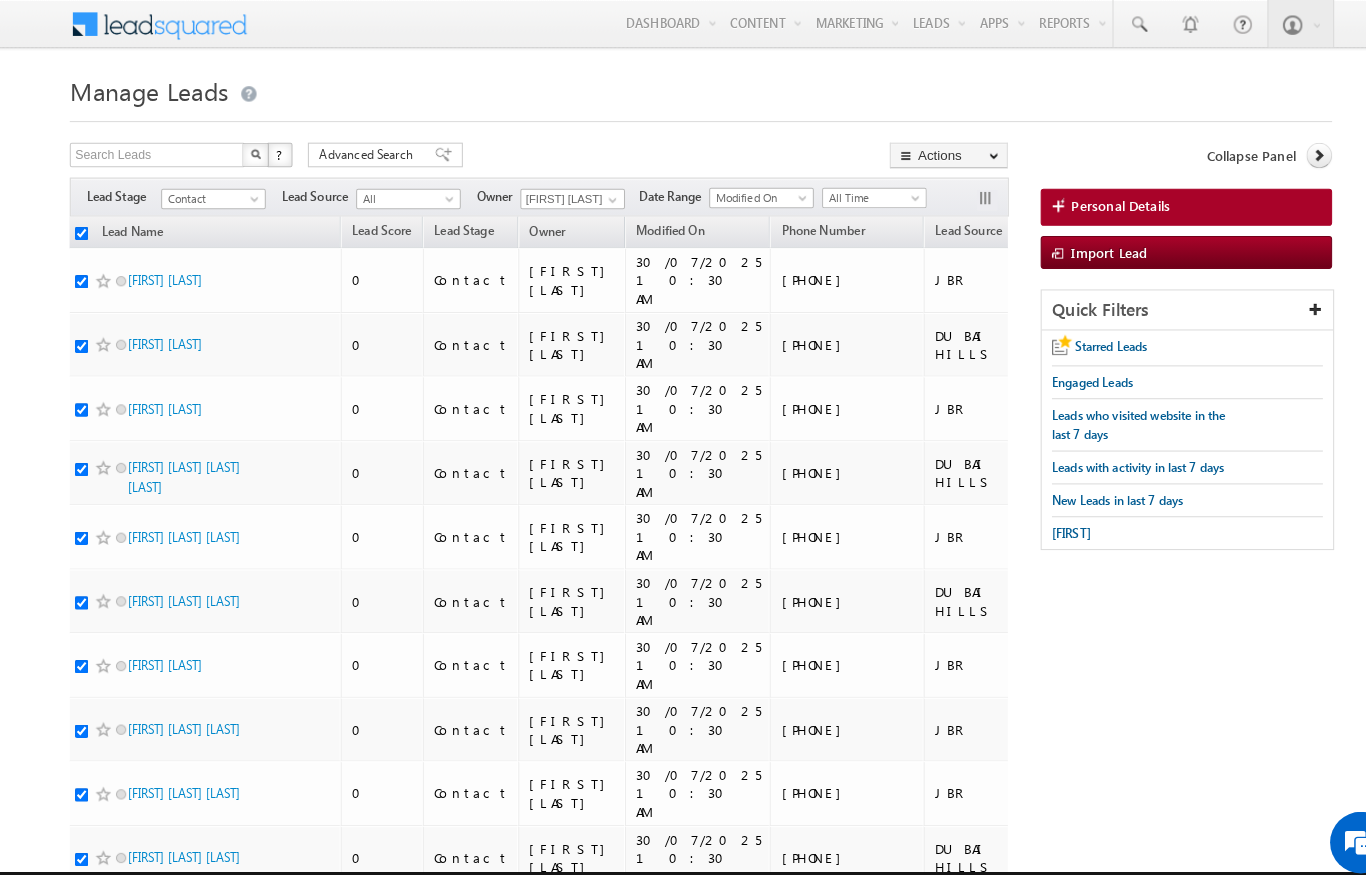 checkbox on "true" 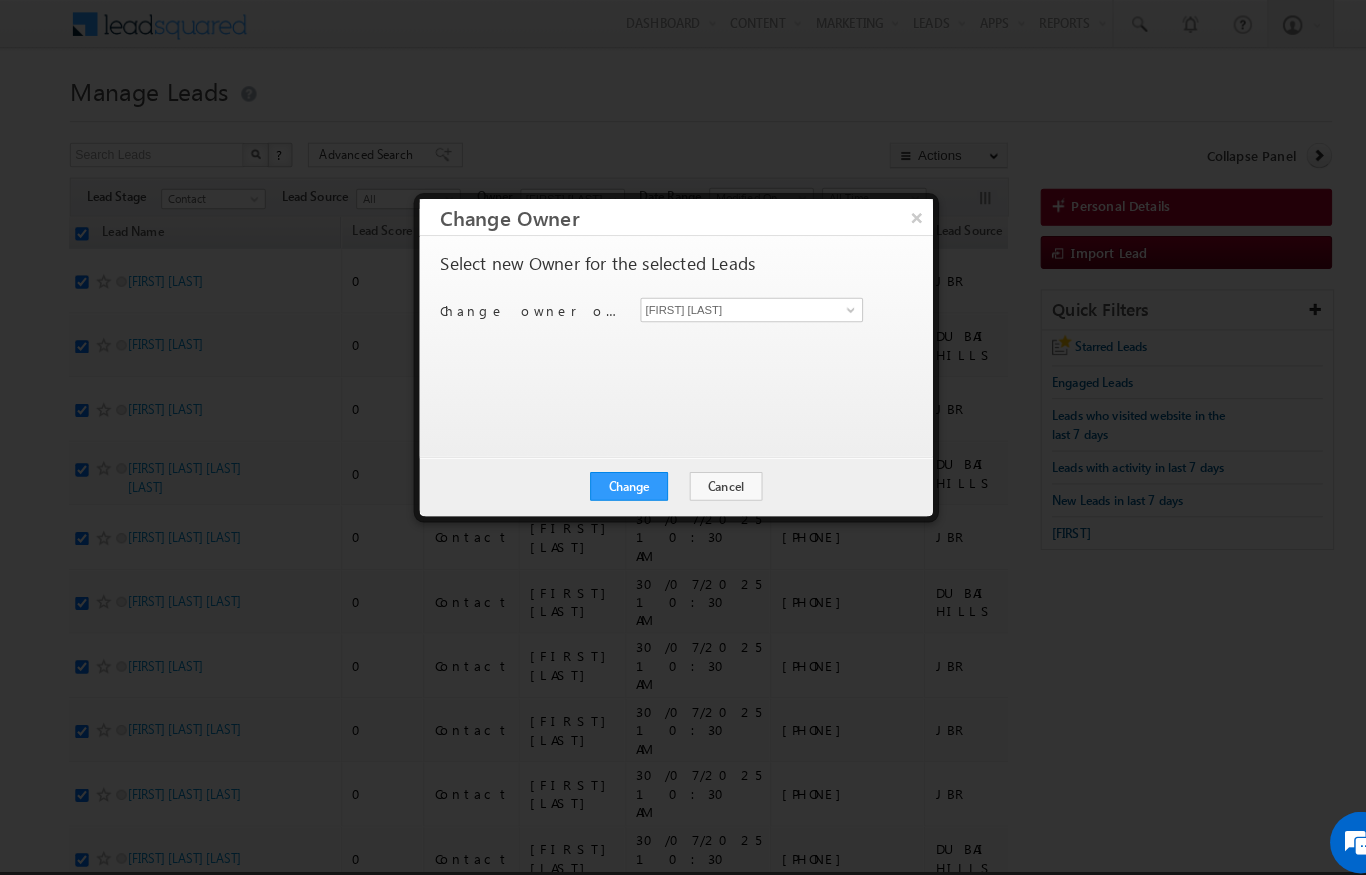scroll, scrollTop: 0, scrollLeft: 0, axis: both 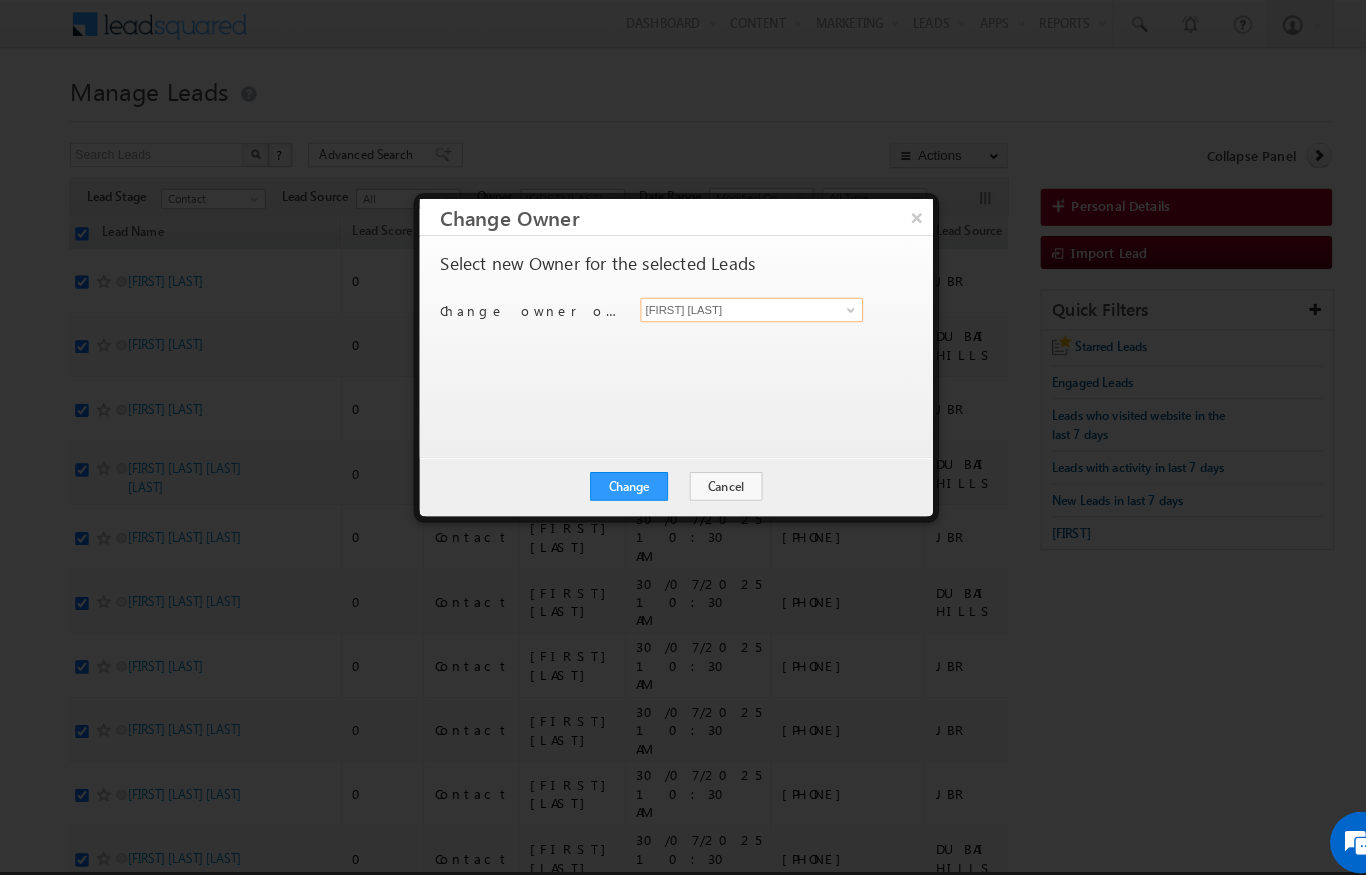 click on "[FIRST] [LAST]" at bounding box center [732, 302] 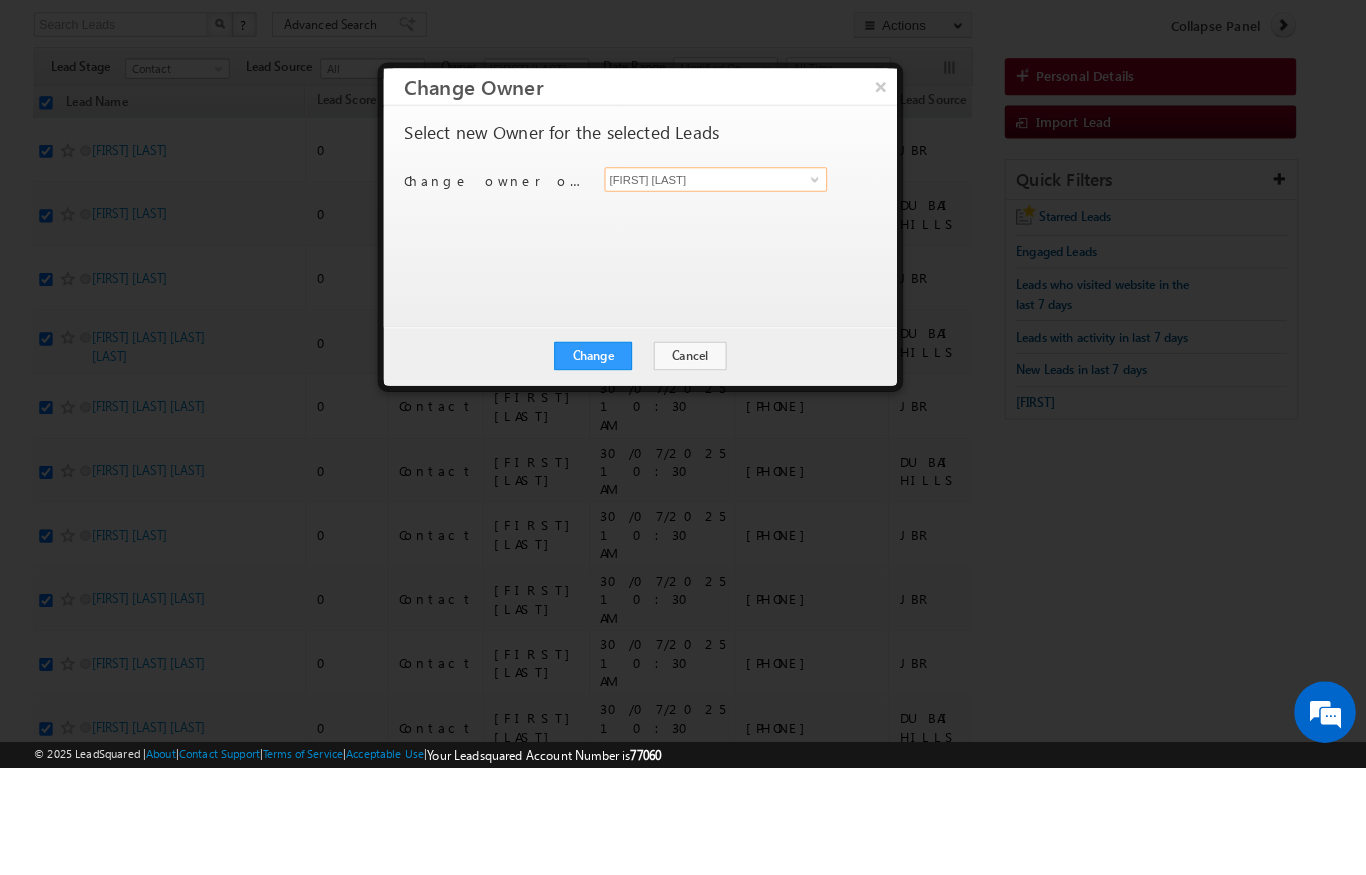 scroll, scrollTop: 18, scrollLeft: 0, axis: vertical 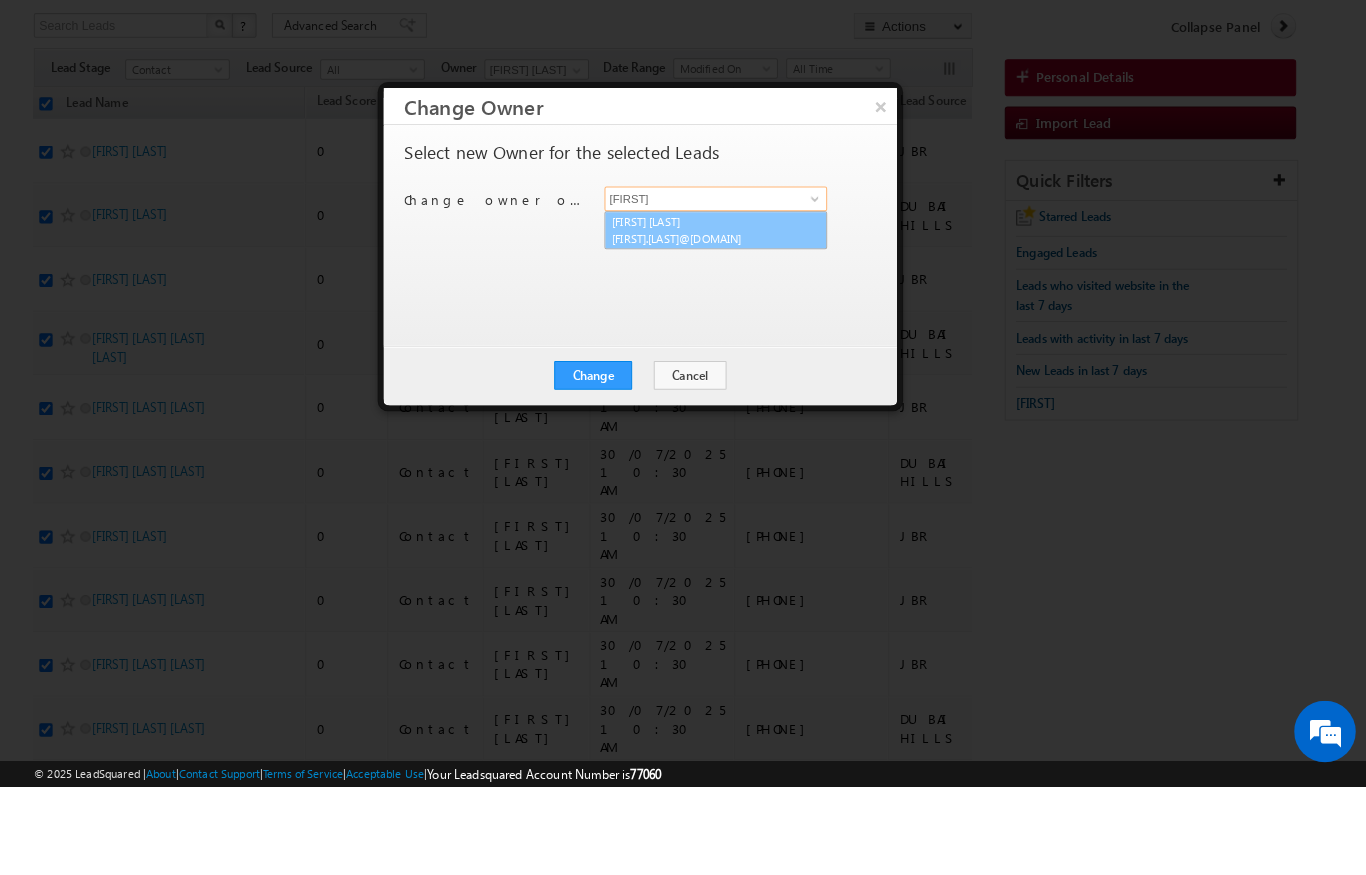 click on "[EMAIL]" at bounding box center (722, 340) 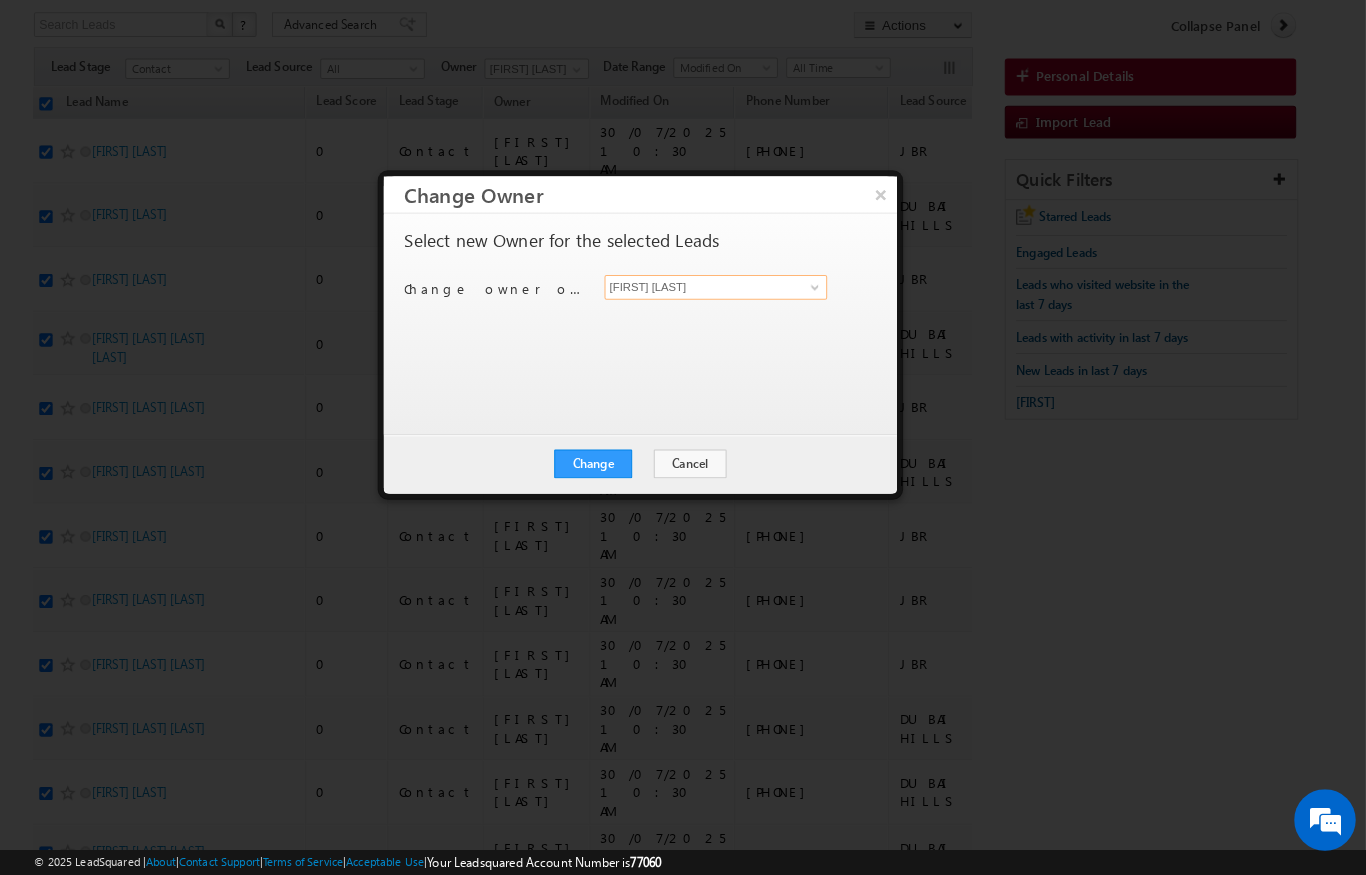 scroll, scrollTop: 104, scrollLeft: 0, axis: vertical 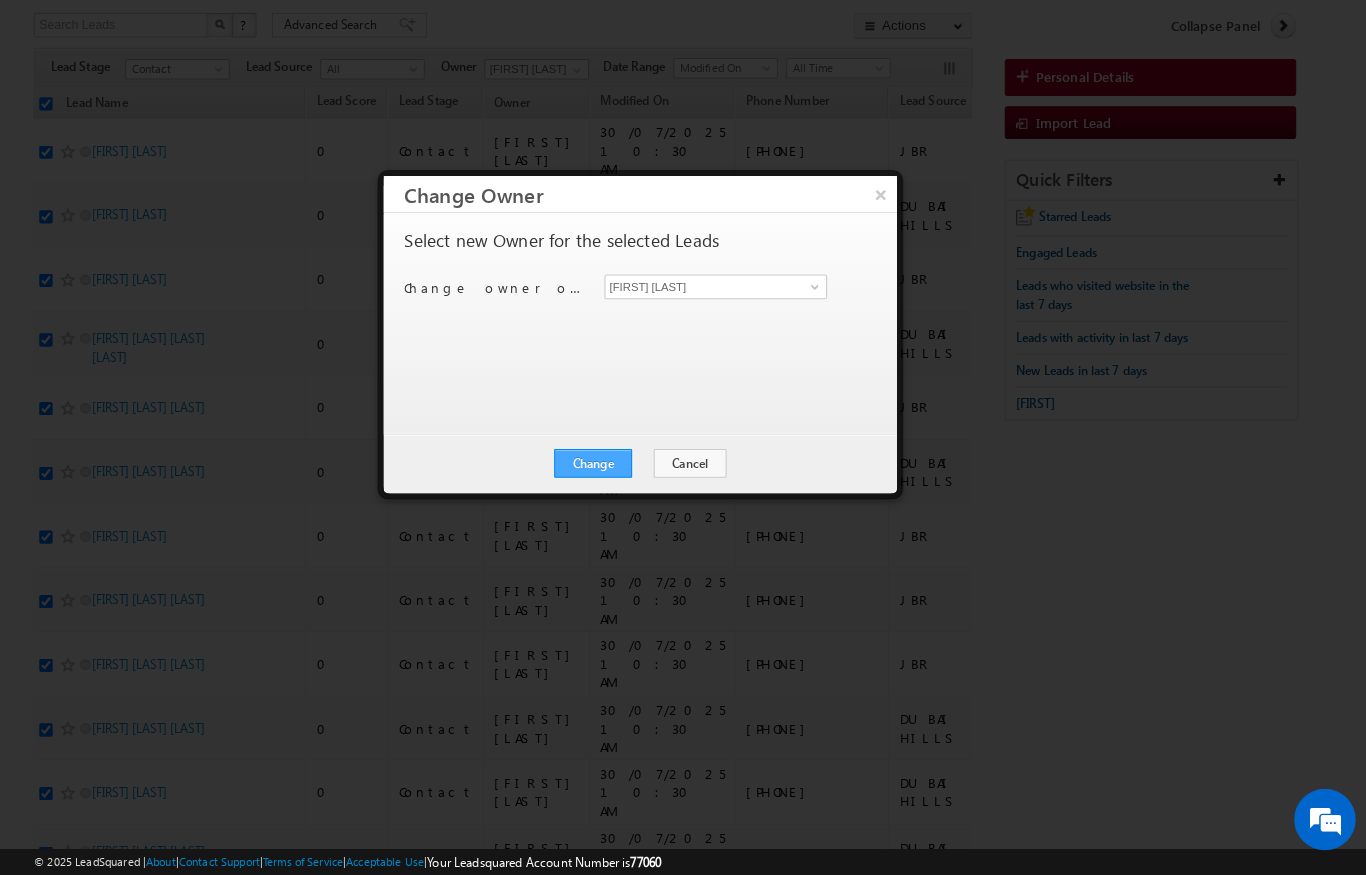 click on "Change" at bounding box center (613, 474) 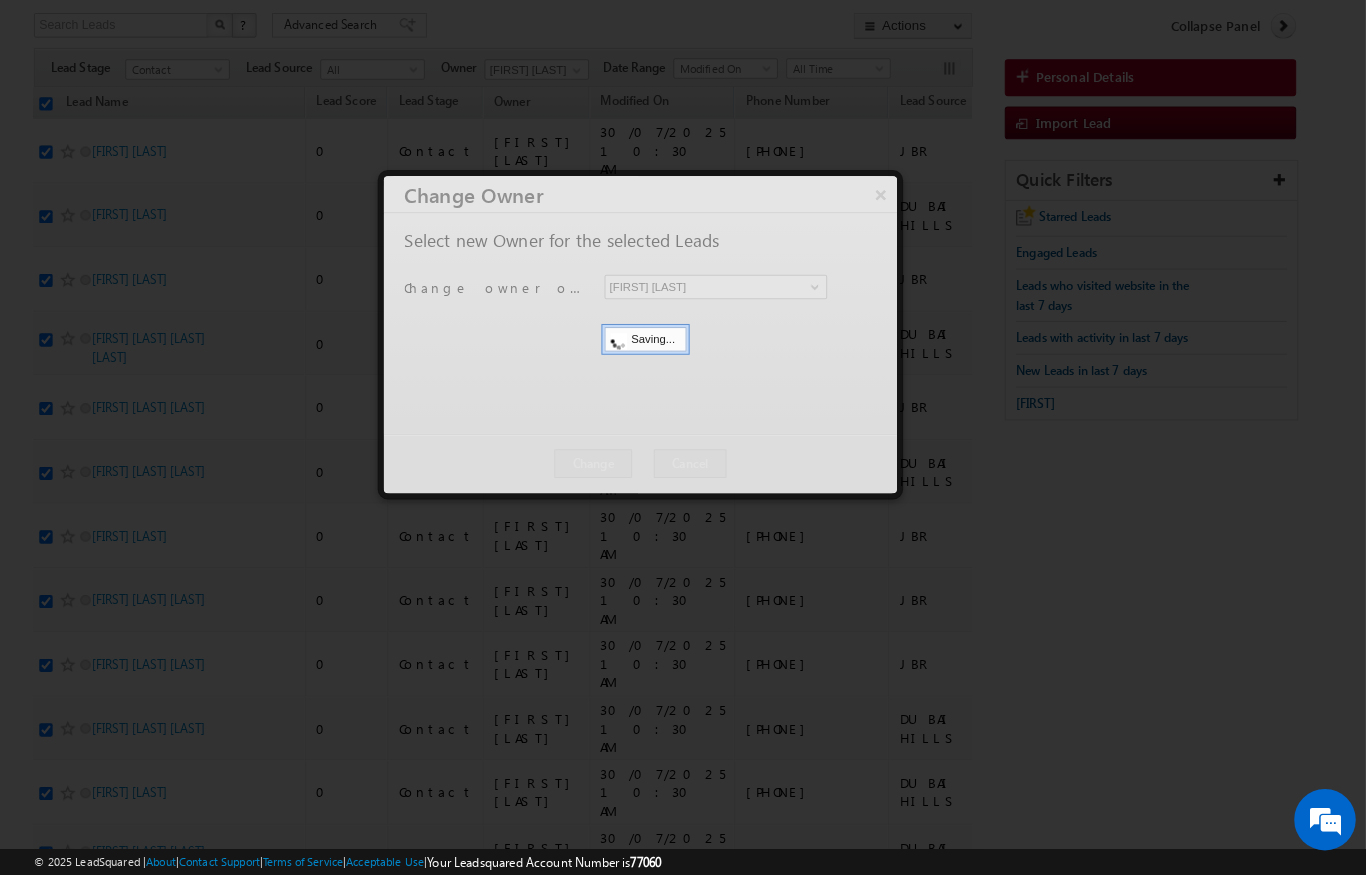 scroll, scrollTop: 105, scrollLeft: 0, axis: vertical 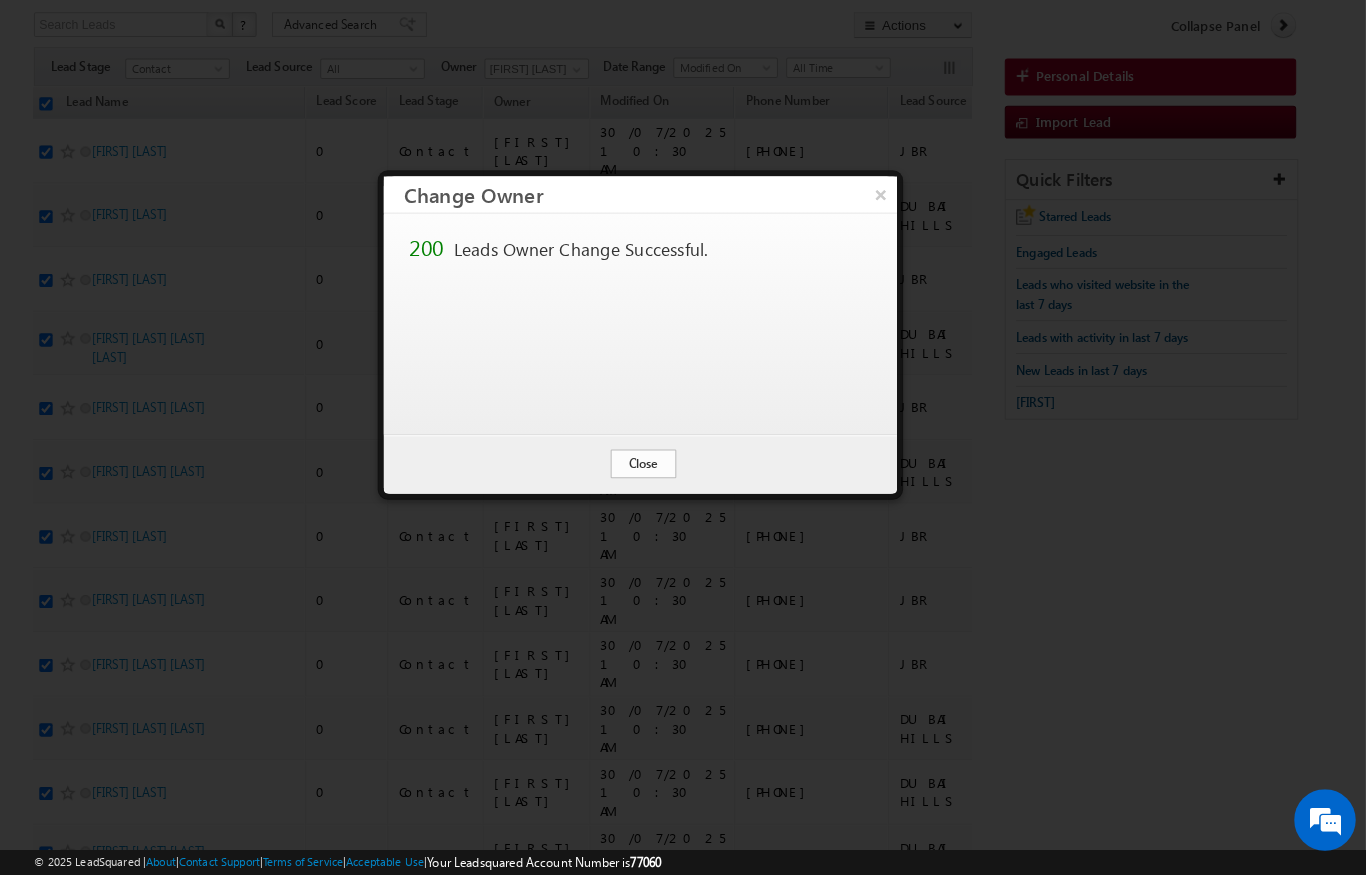 click on "Close" at bounding box center [662, 474] 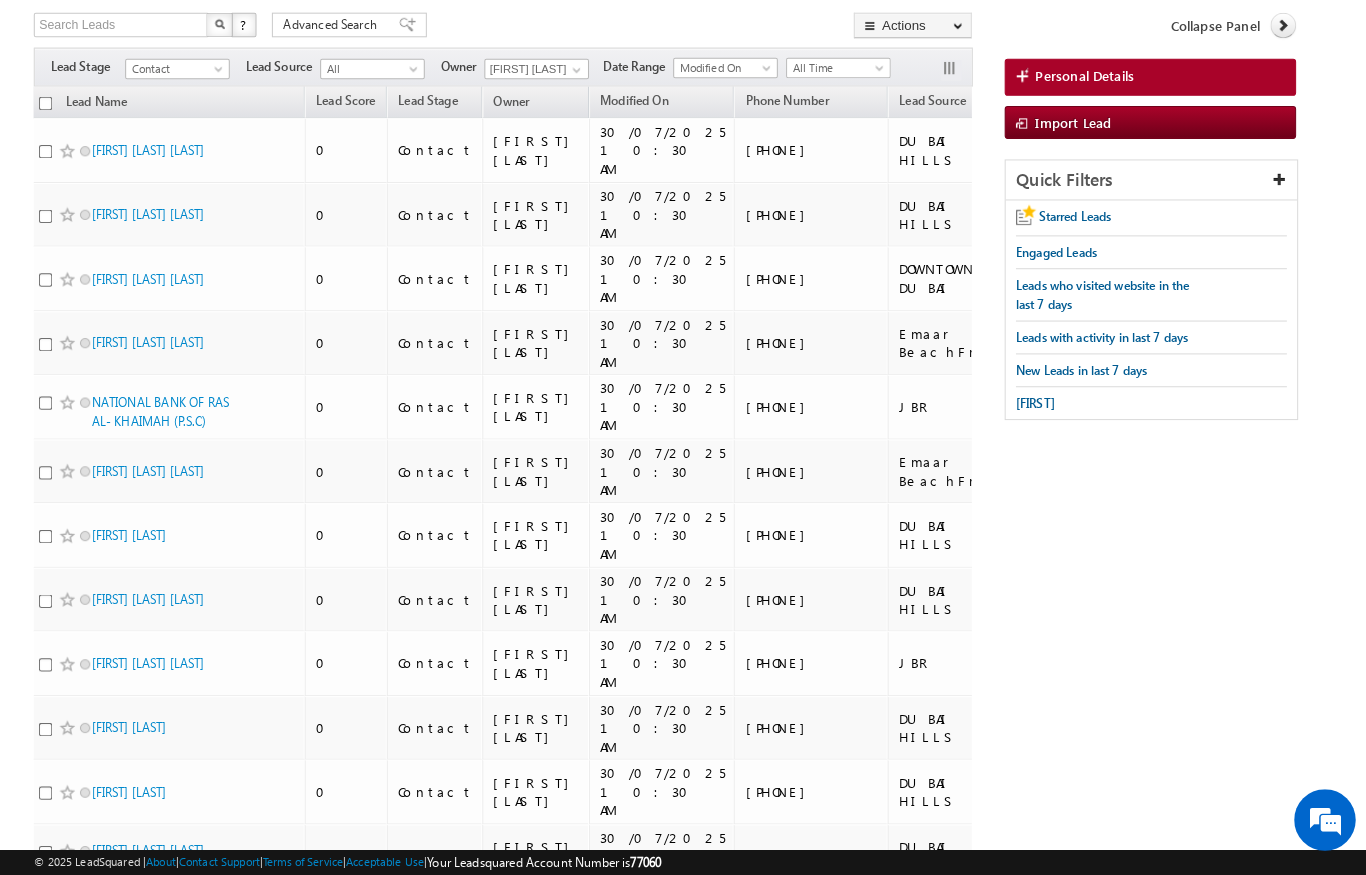 drag, startPoint x: 605, startPoint y: 445, endPoint x: 643, endPoint y: 386, distance: 70.178345 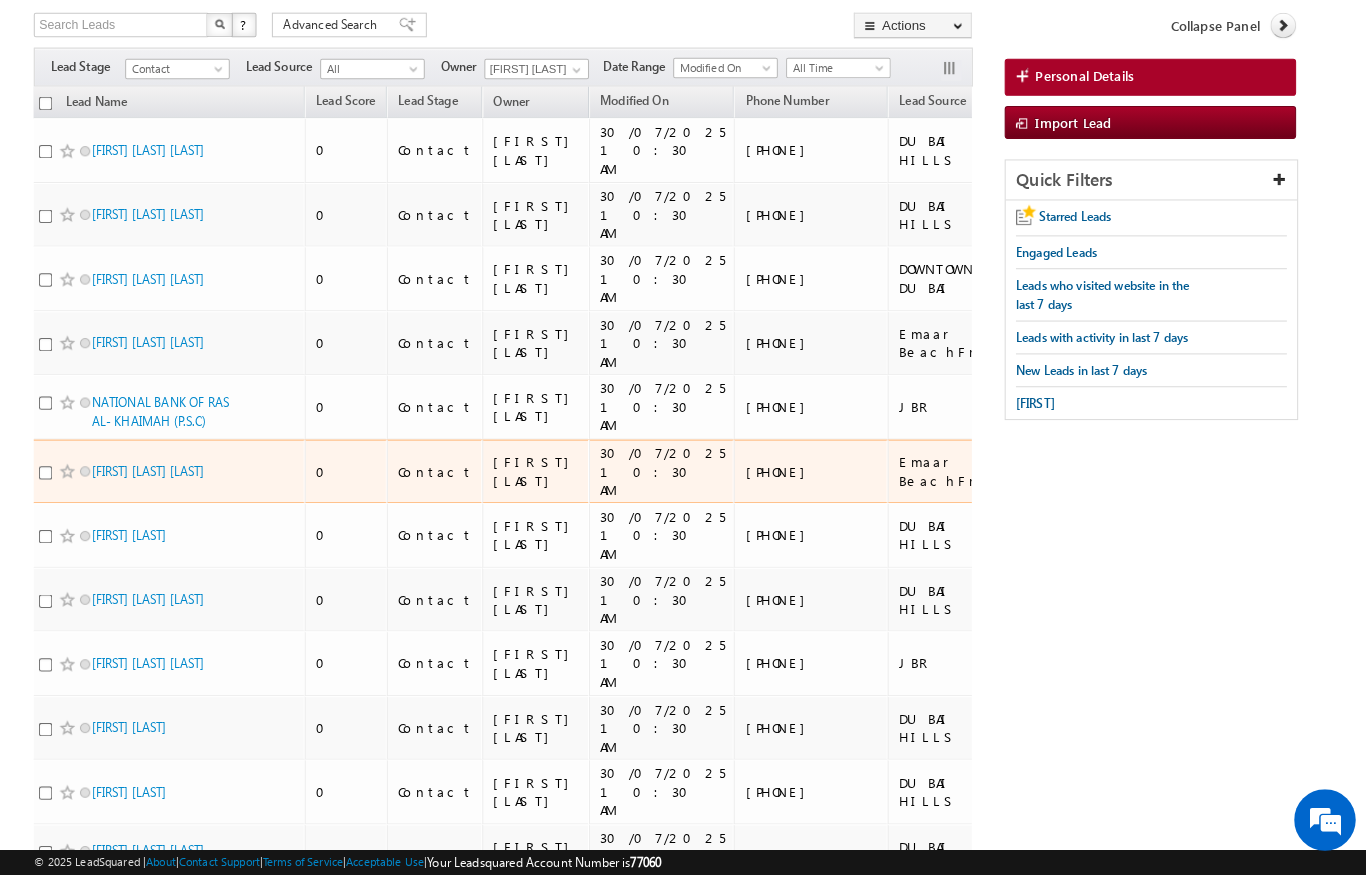 scroll, scrollTop: 0, scrollLeft: 0, axis: both 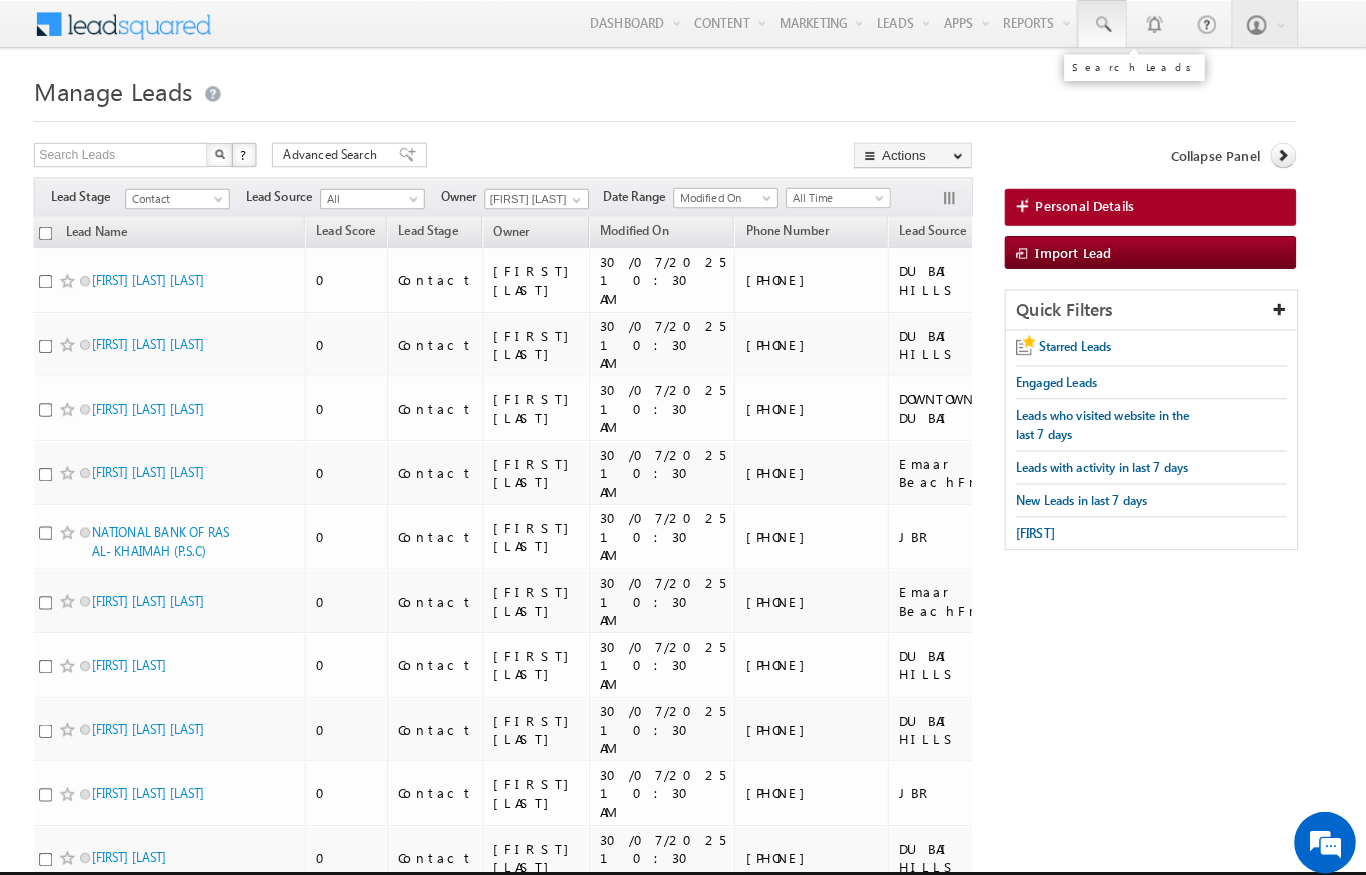 click at bounding box center [1109, 24] 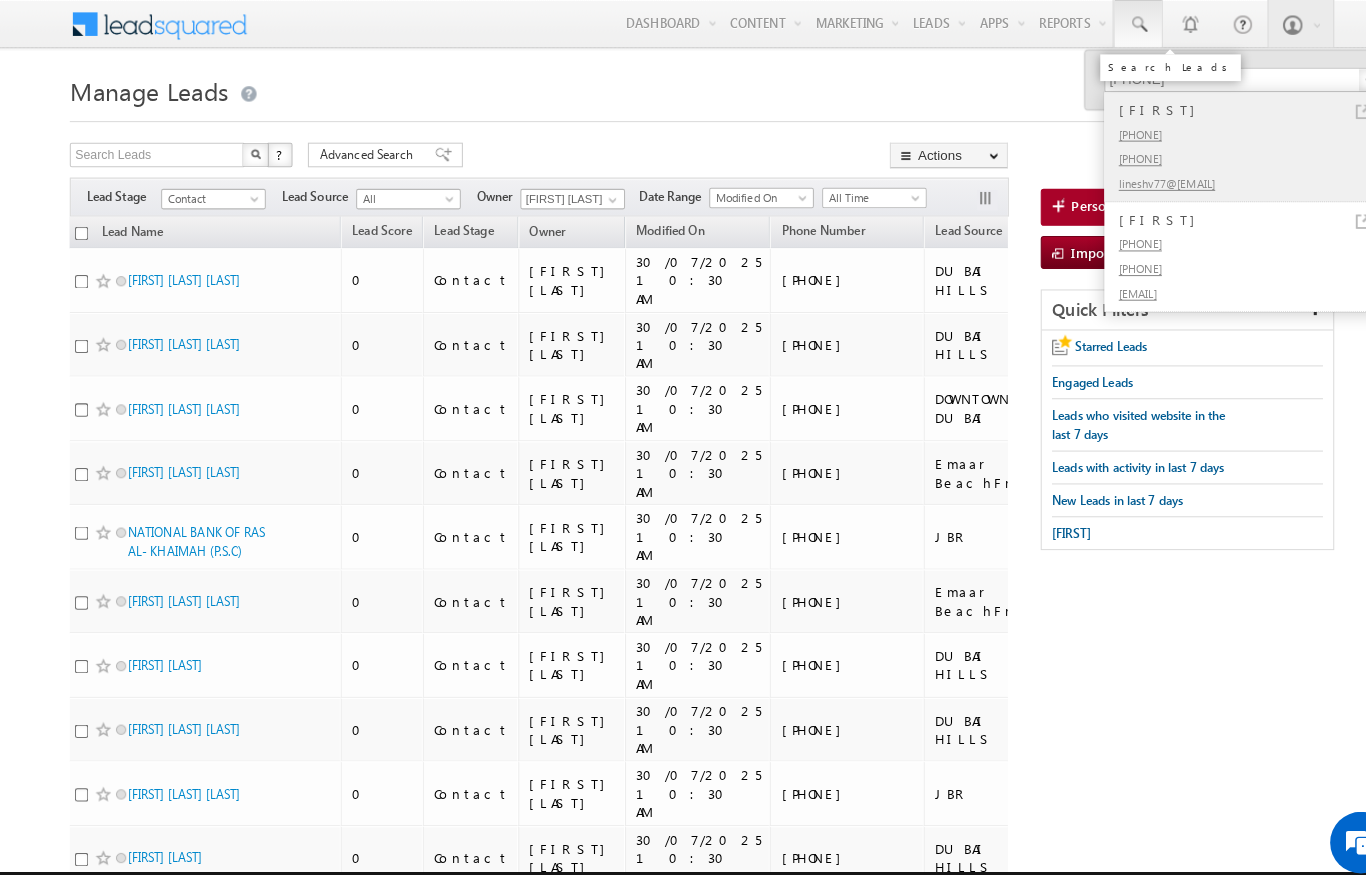 click on "+971-507365436" at bounding box center (1220, 130) 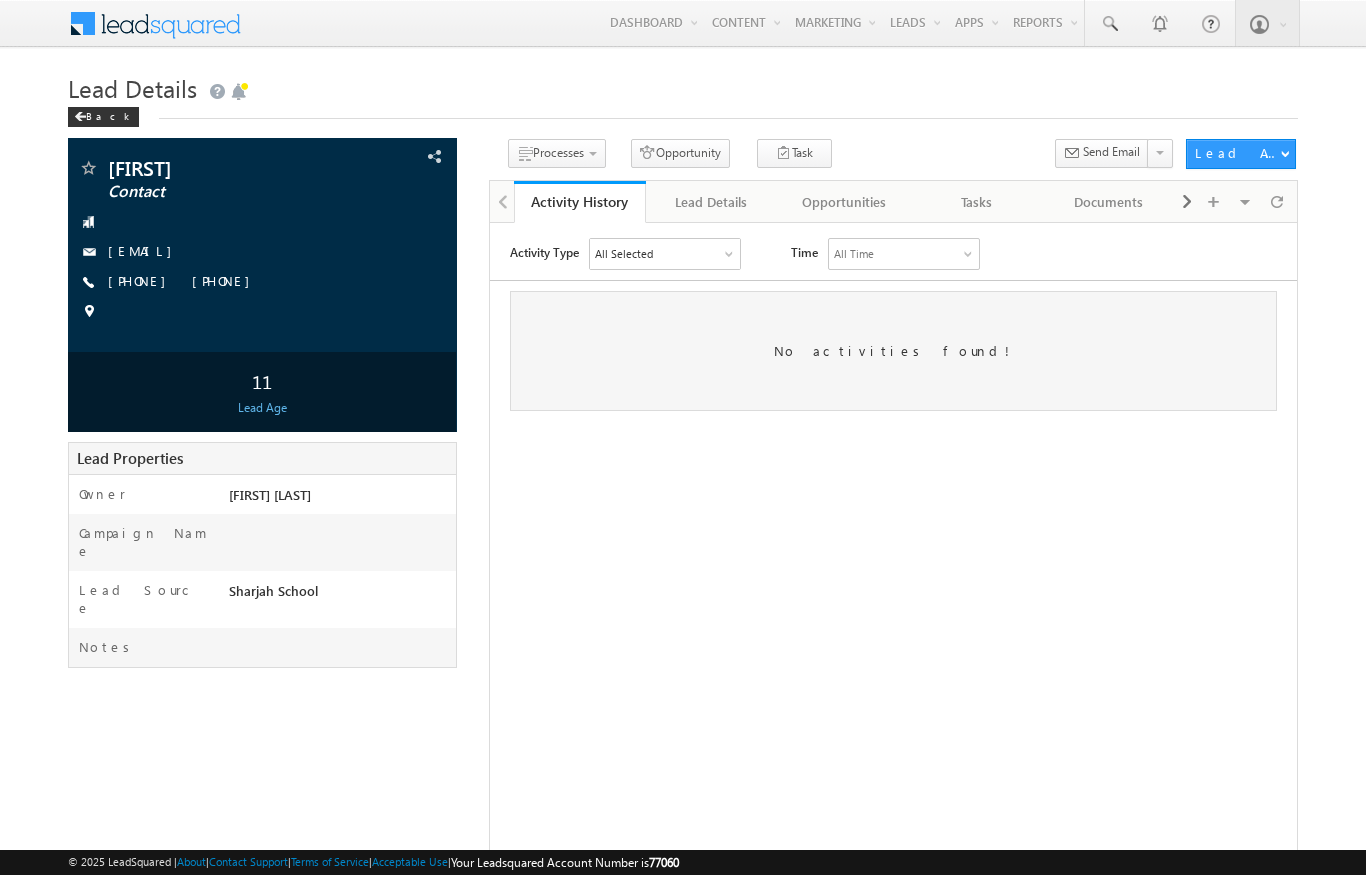 scroll, scrollTop: 0, scrollLeft: 0, axis: both 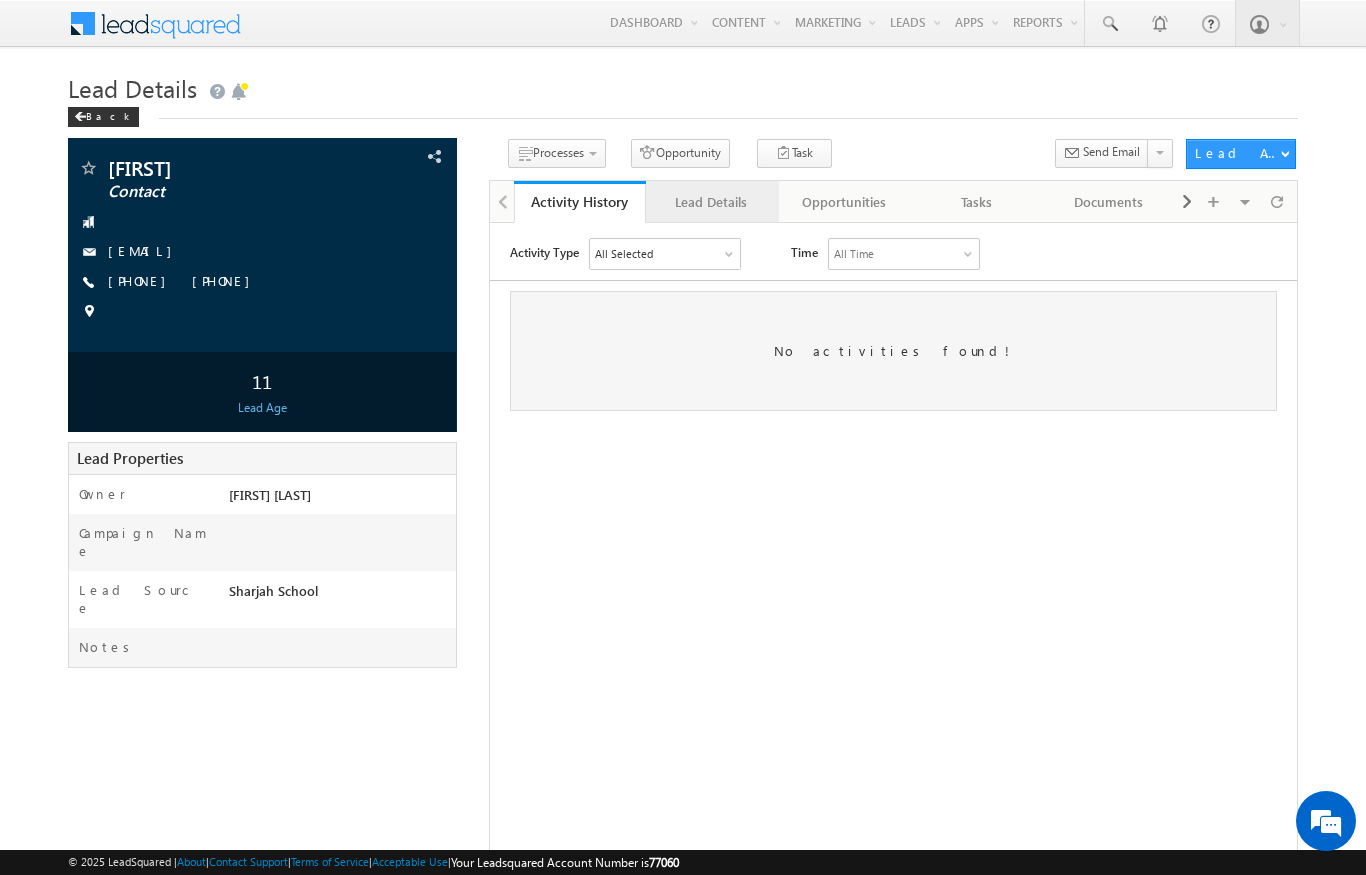 click on "Lead Details" at bounding box center [711, 202] 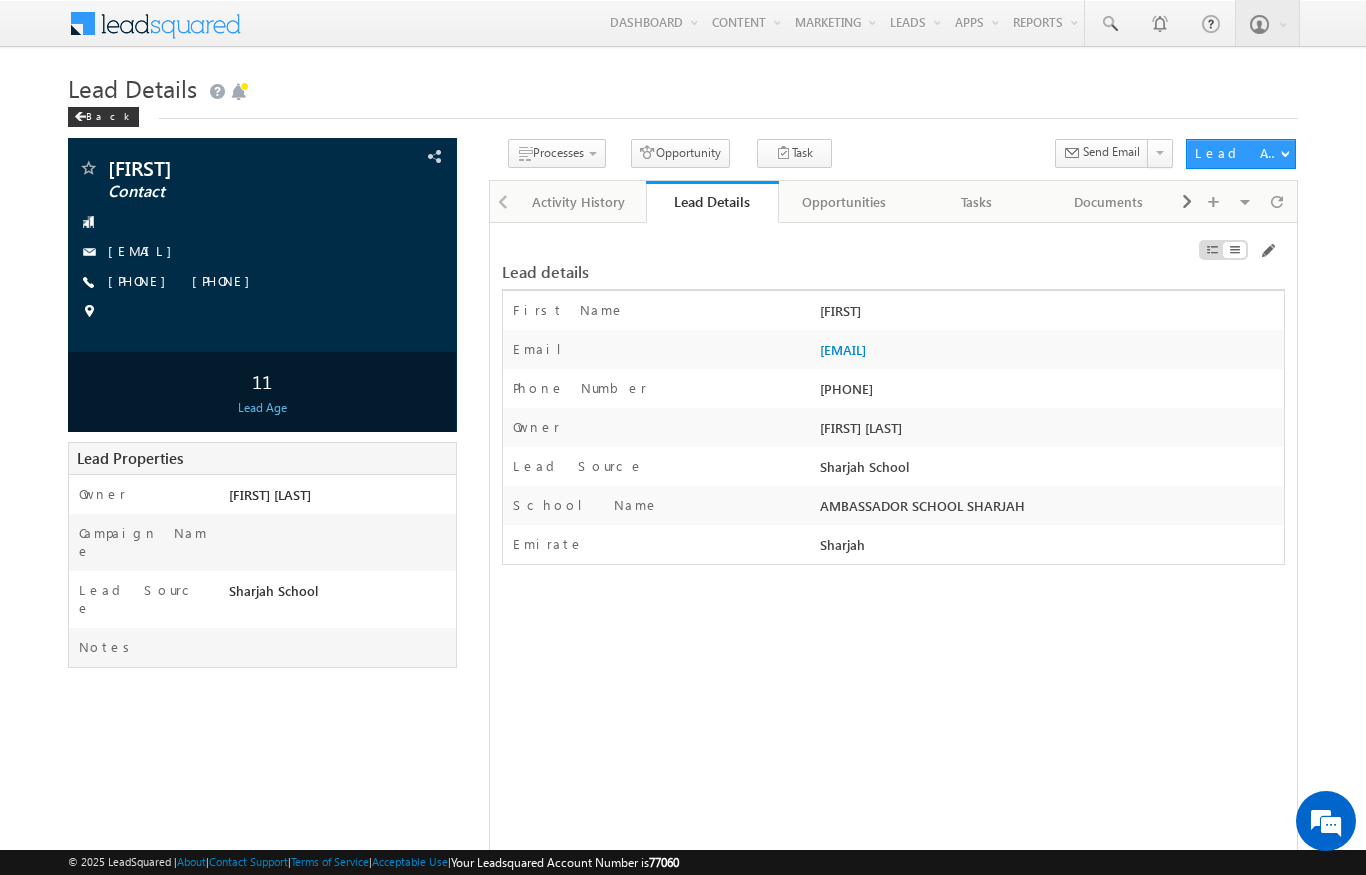 scroll, scrollTop: 0, scrollLeft: 0, axis: both 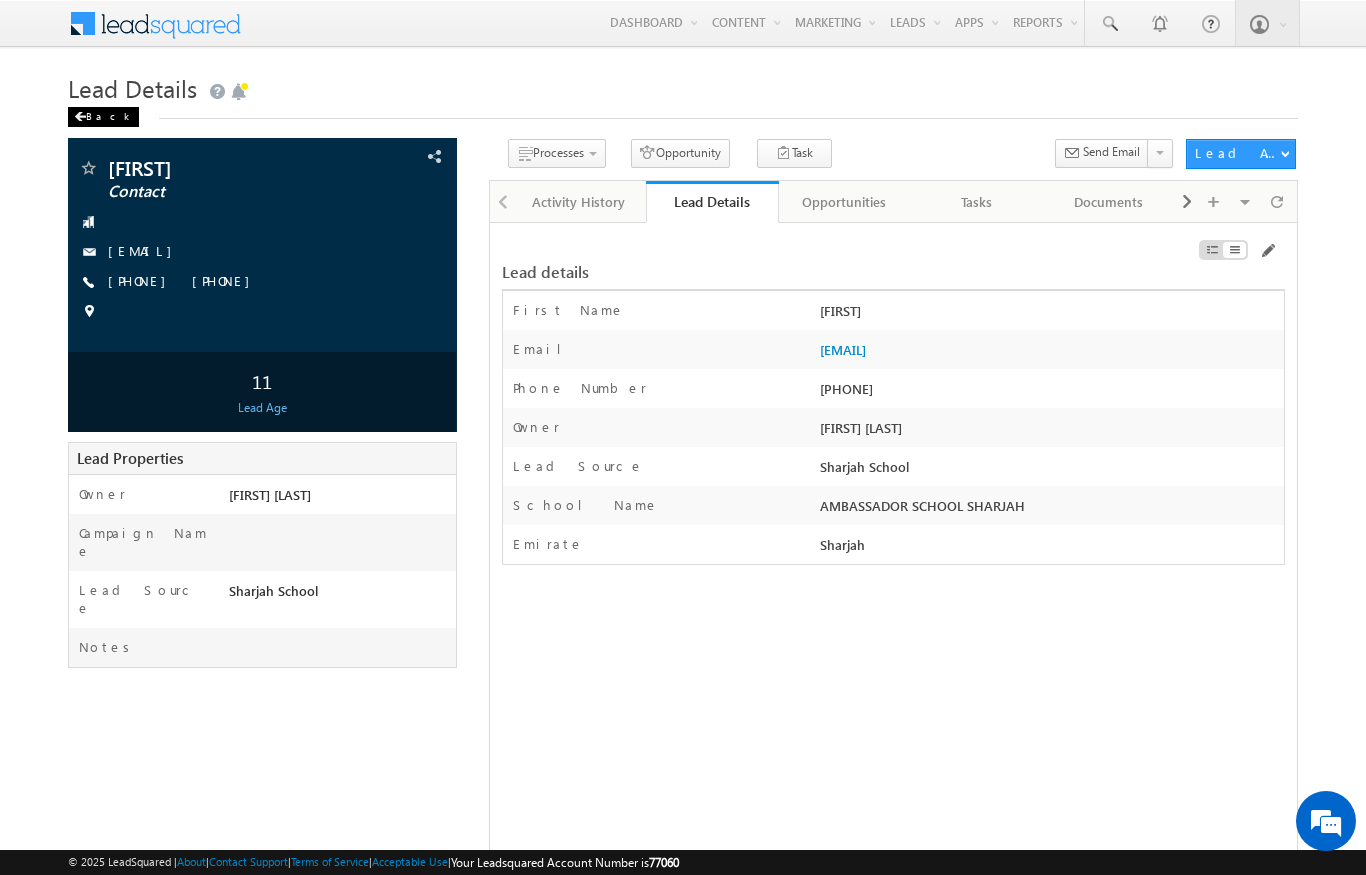 click at bounding box center (80, 117) 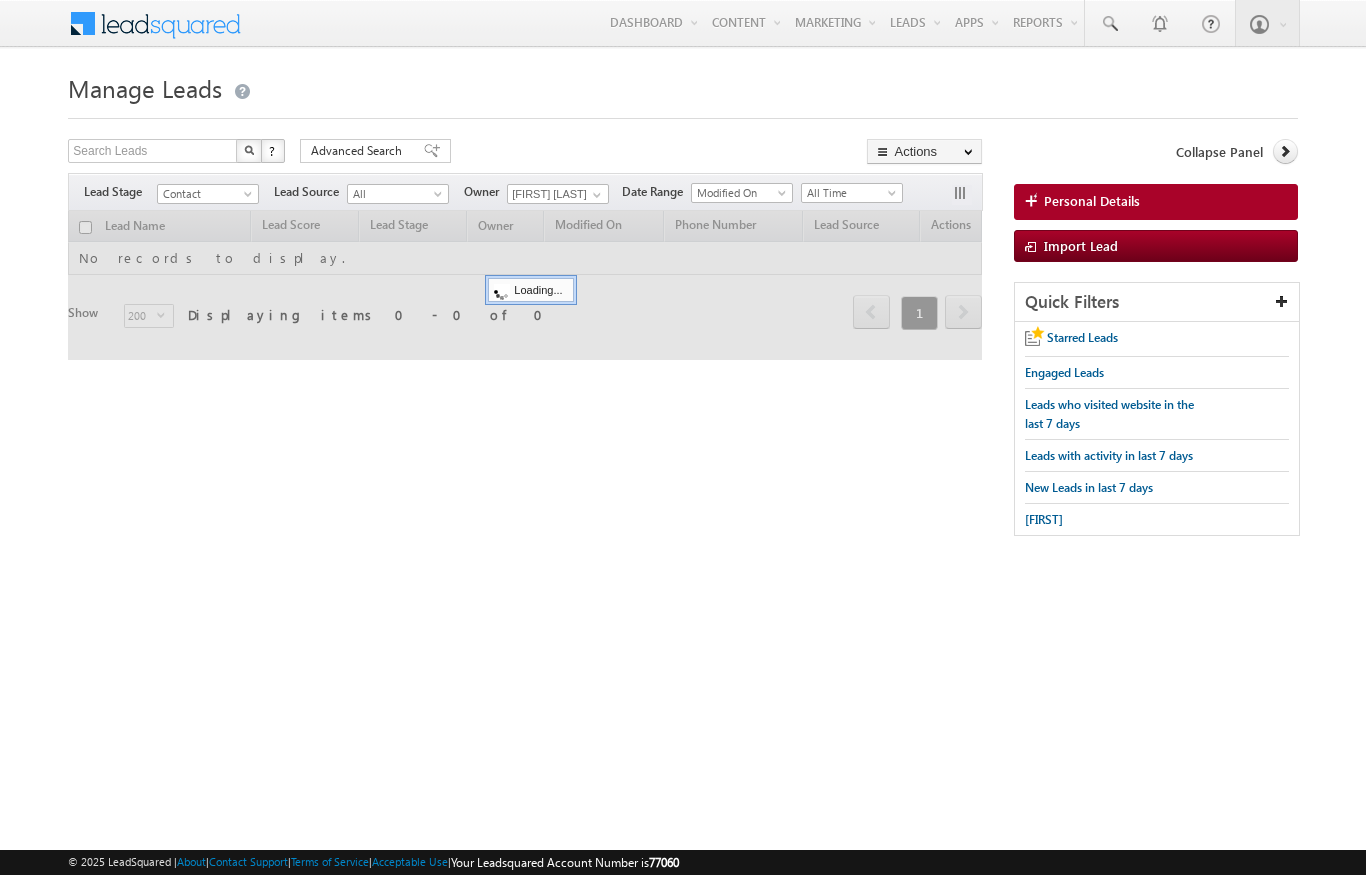 scroll, scrollTop: 0, scrollLeft: 0, axis: both 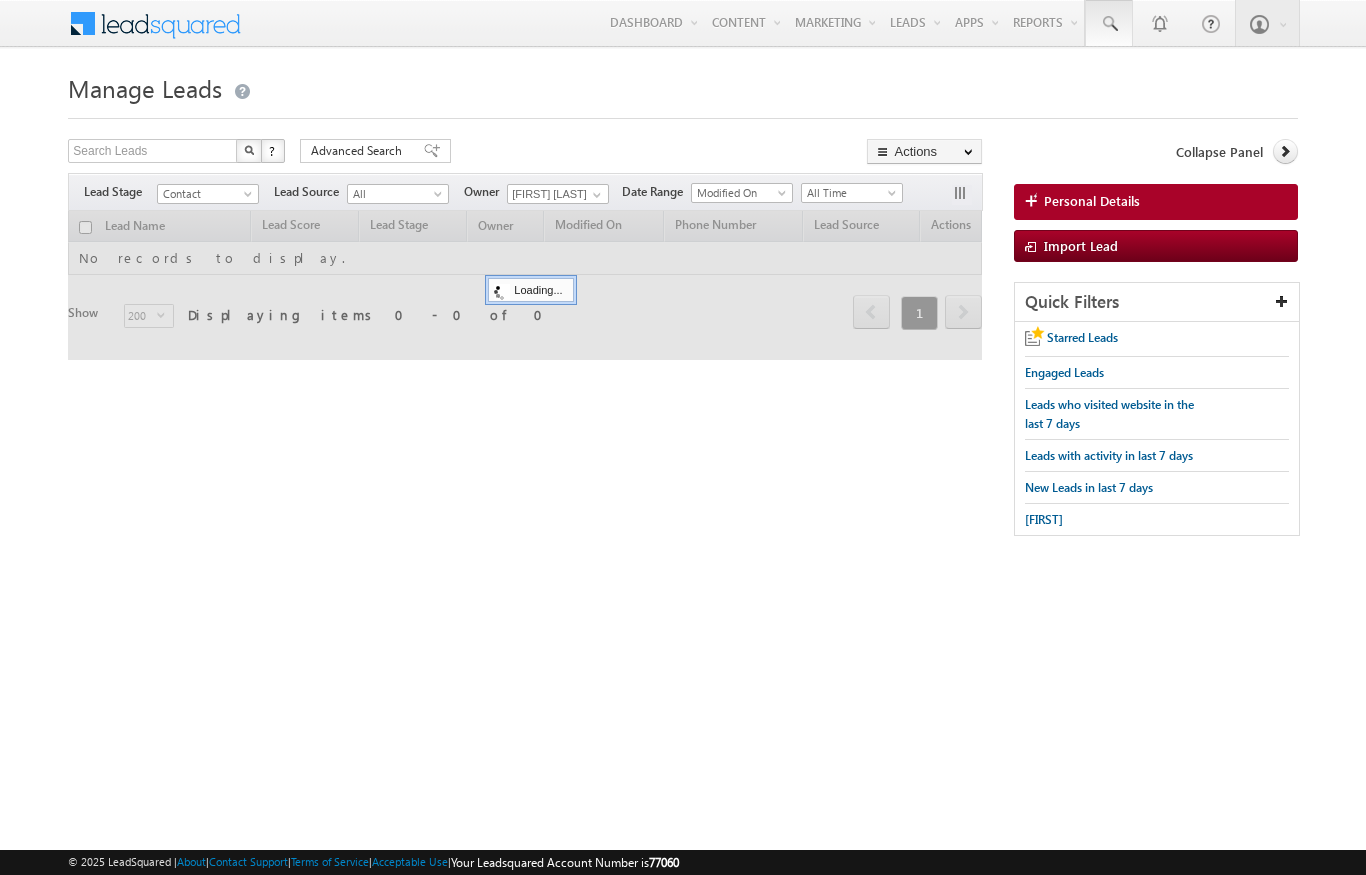 click at bounding box center [1109, 24] 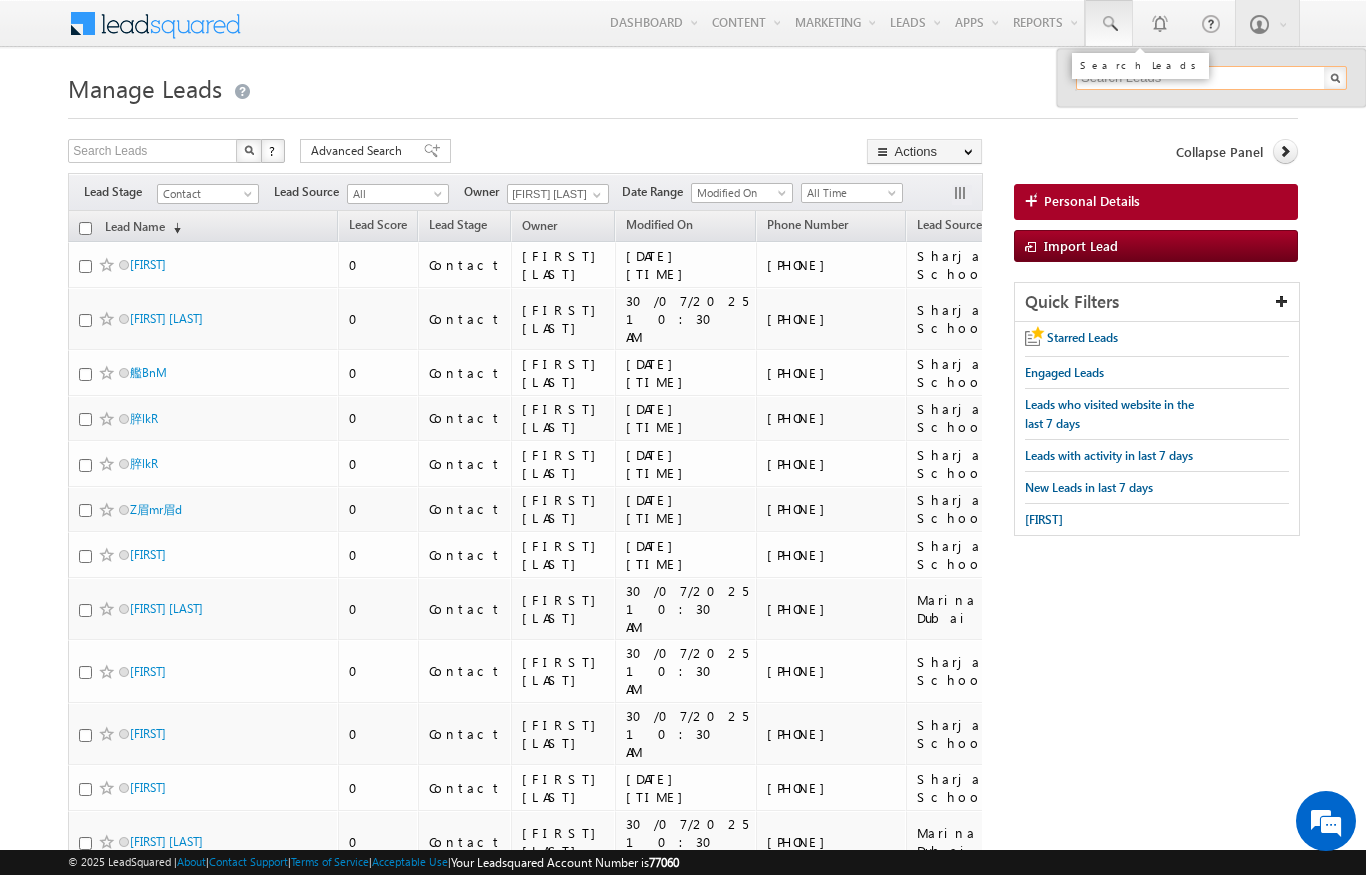 click at bounding box center [1211, 78] 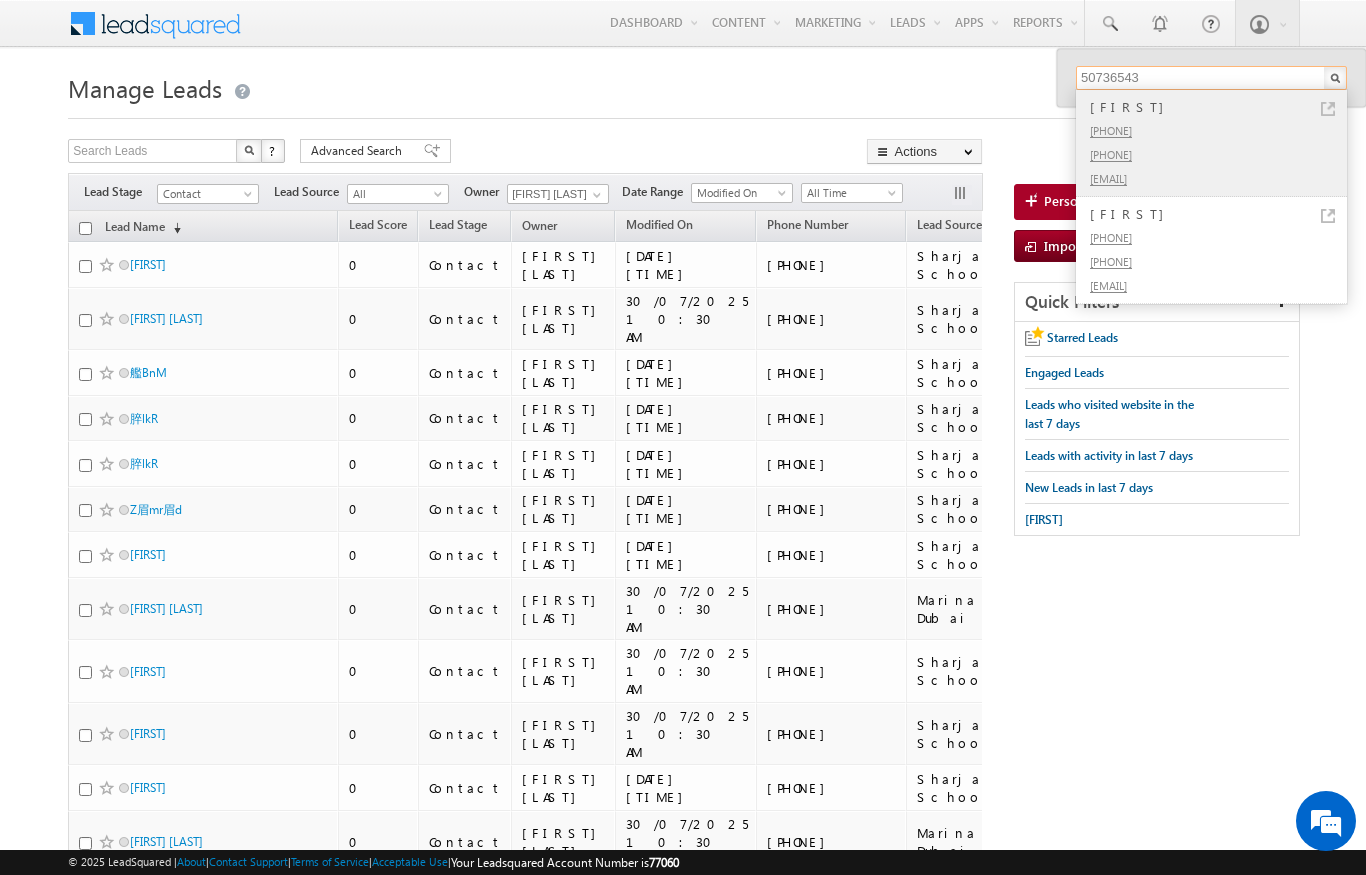 type on "50736543" 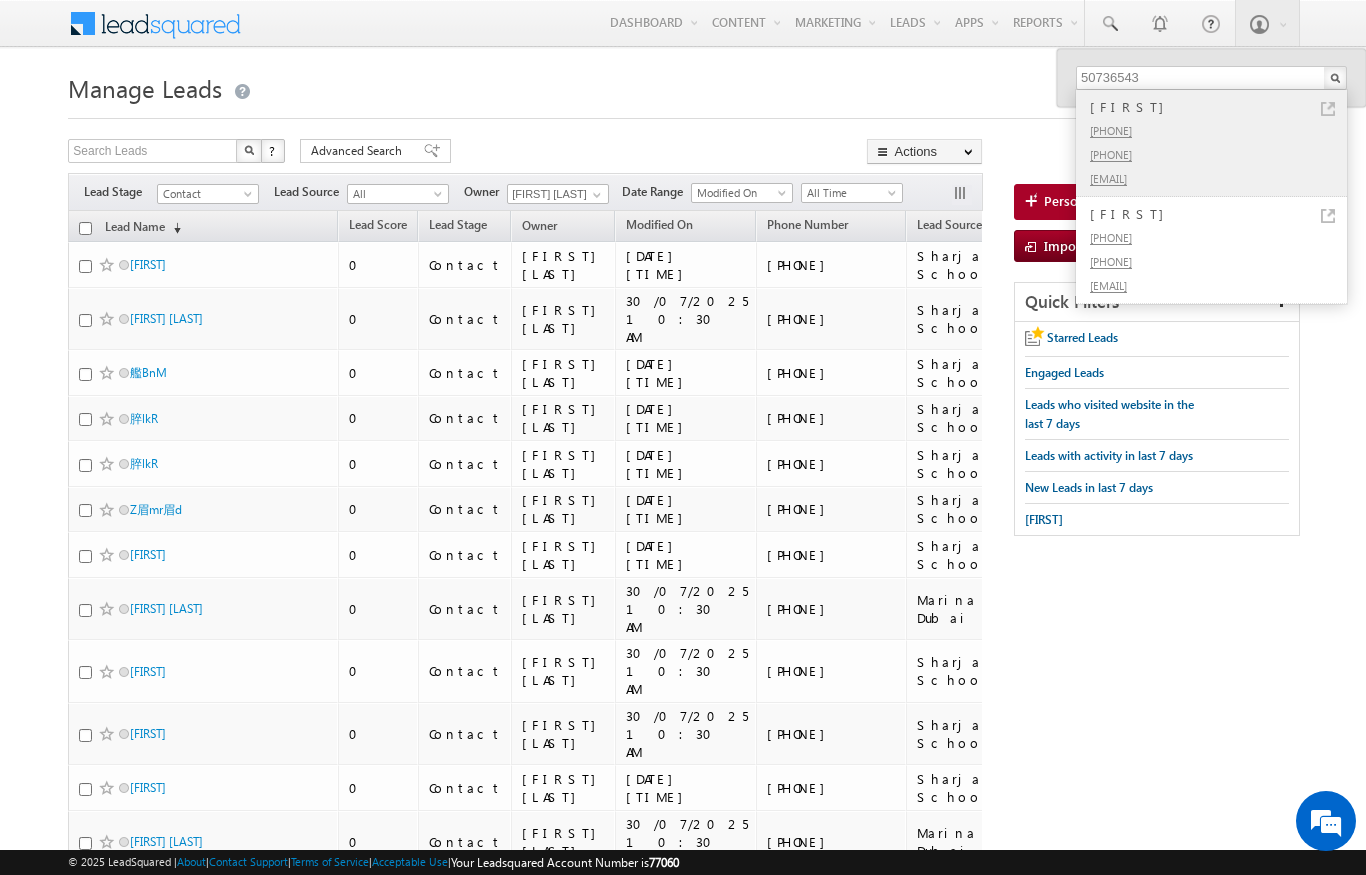 click on "+971-506604618" at bounding box center (1220, 154) 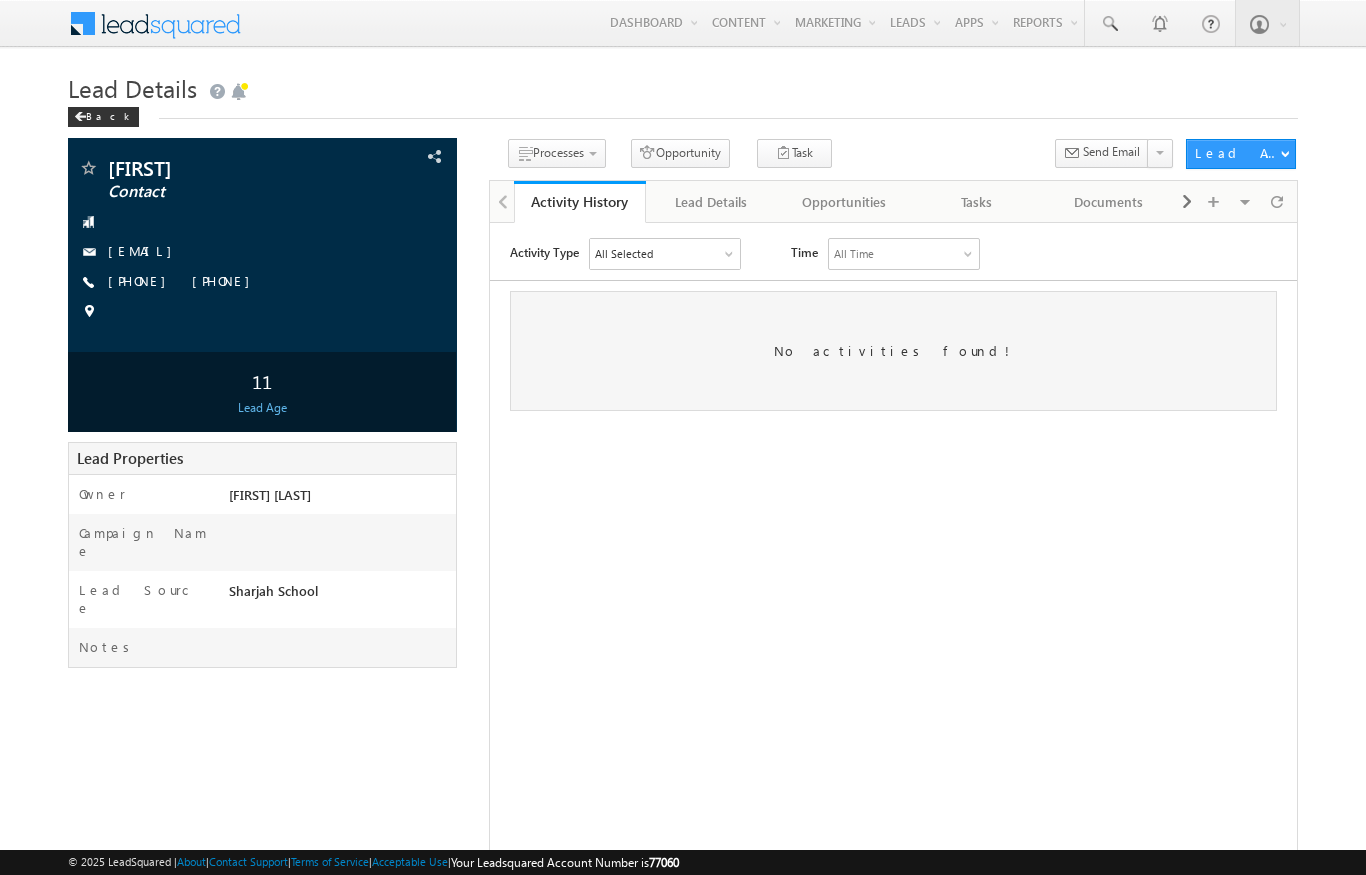 scroll, scrollTop: 0, scrollLeft: 0, axis: both 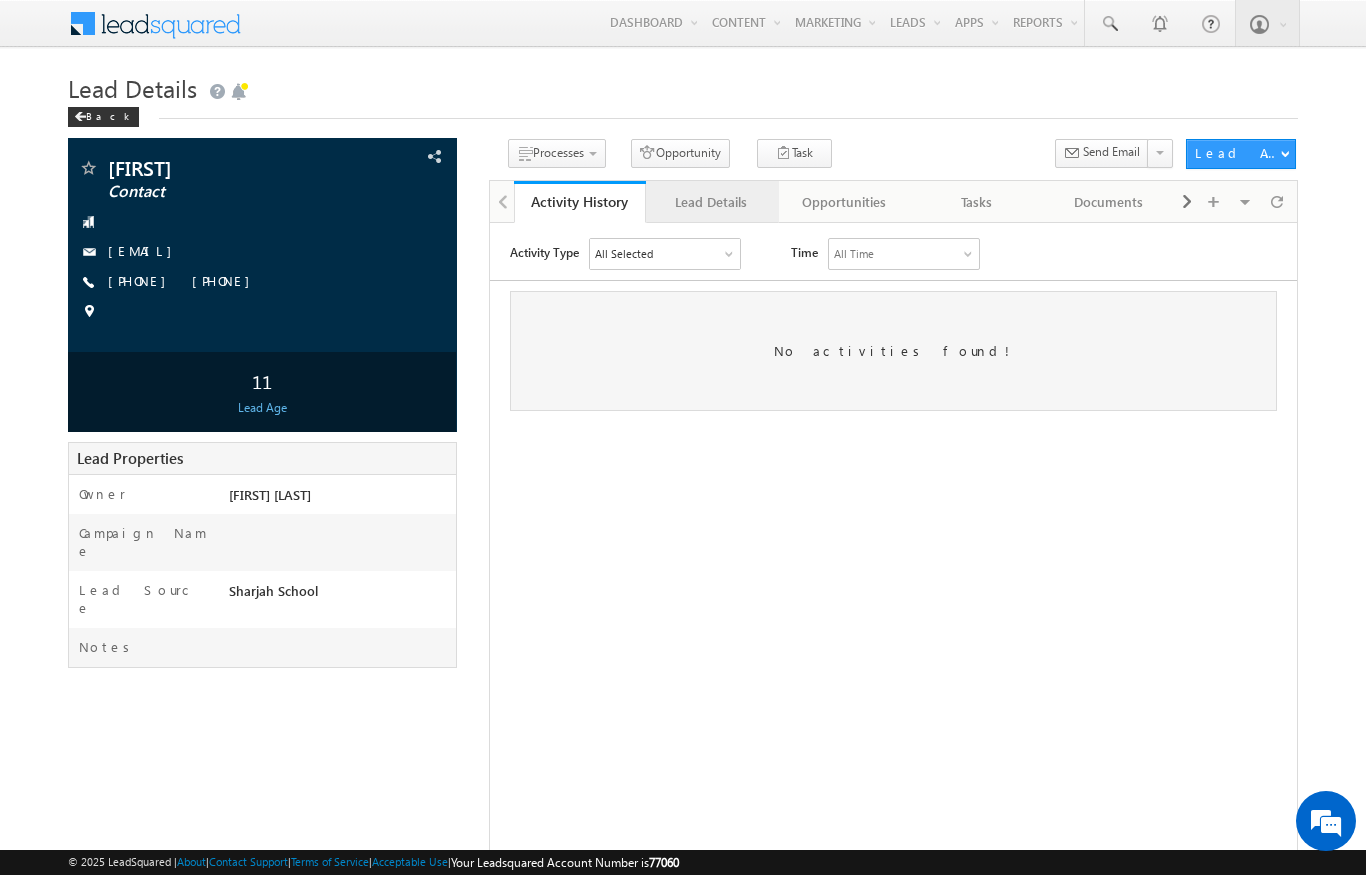 click on "Lead Details" at bounding box center [711, 202] 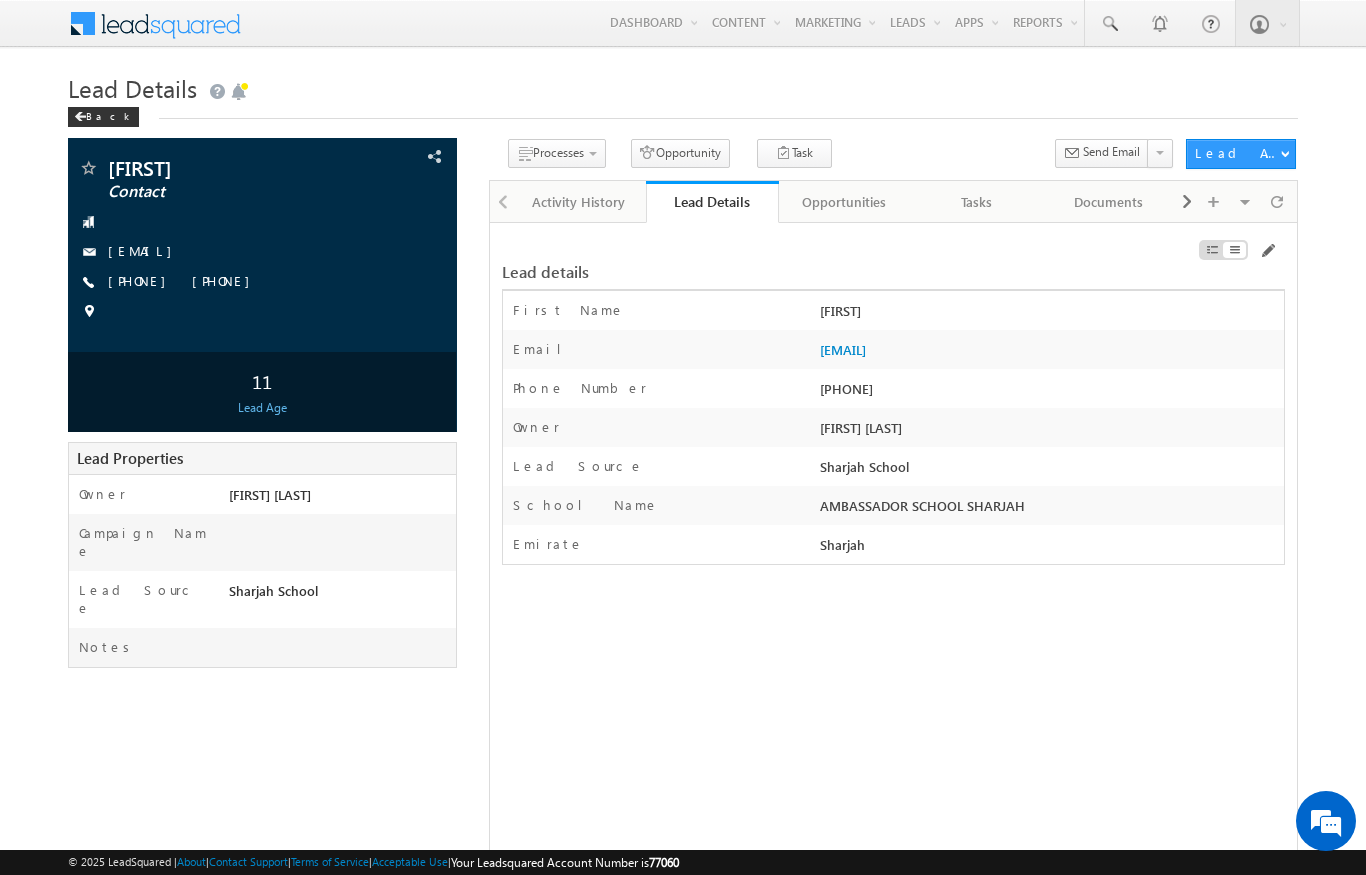 click on "Lead Details    Back" at bounding box center (682, 103) 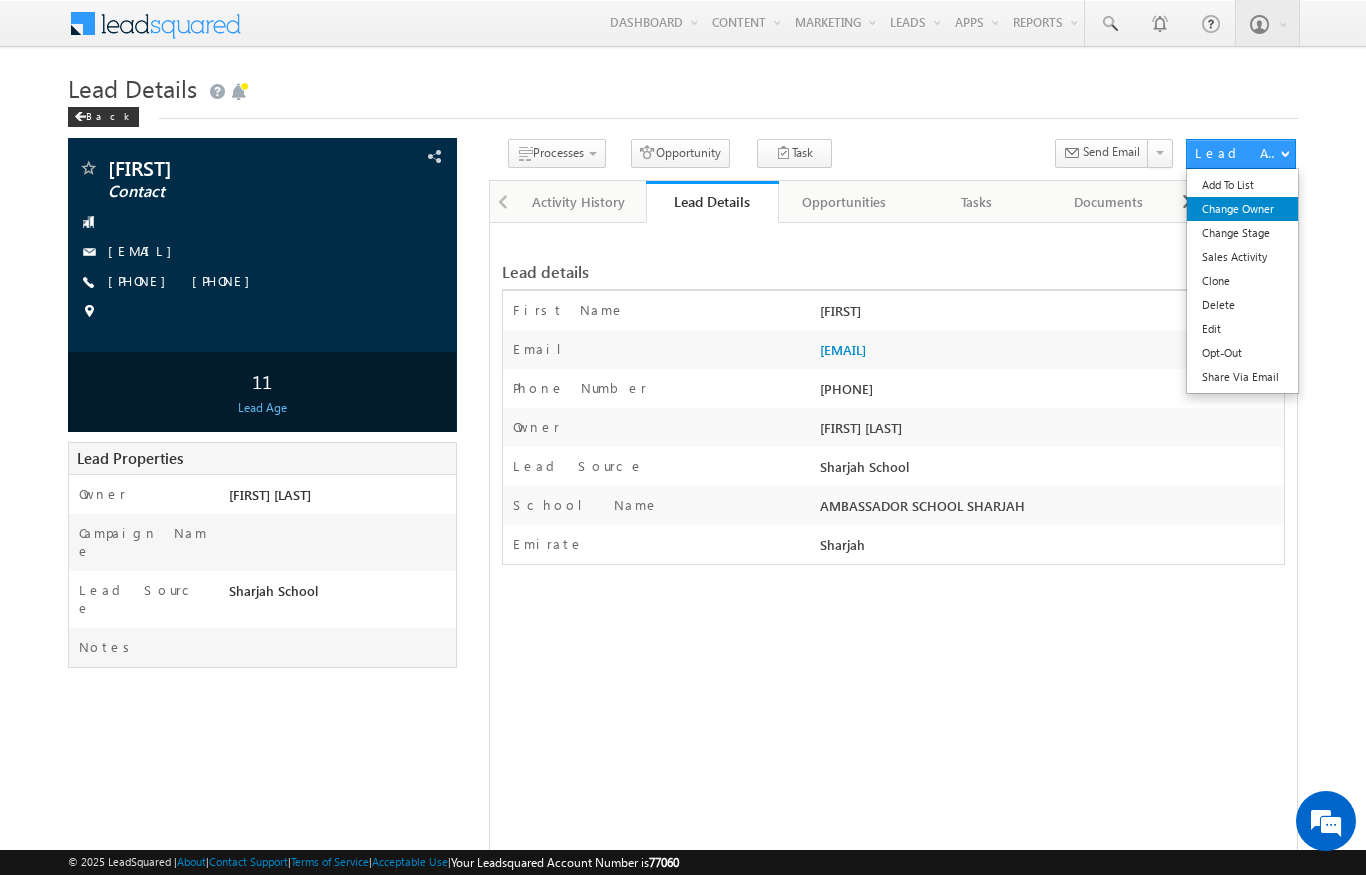 click on "Change Owner" at bounding box center (1242, 209) 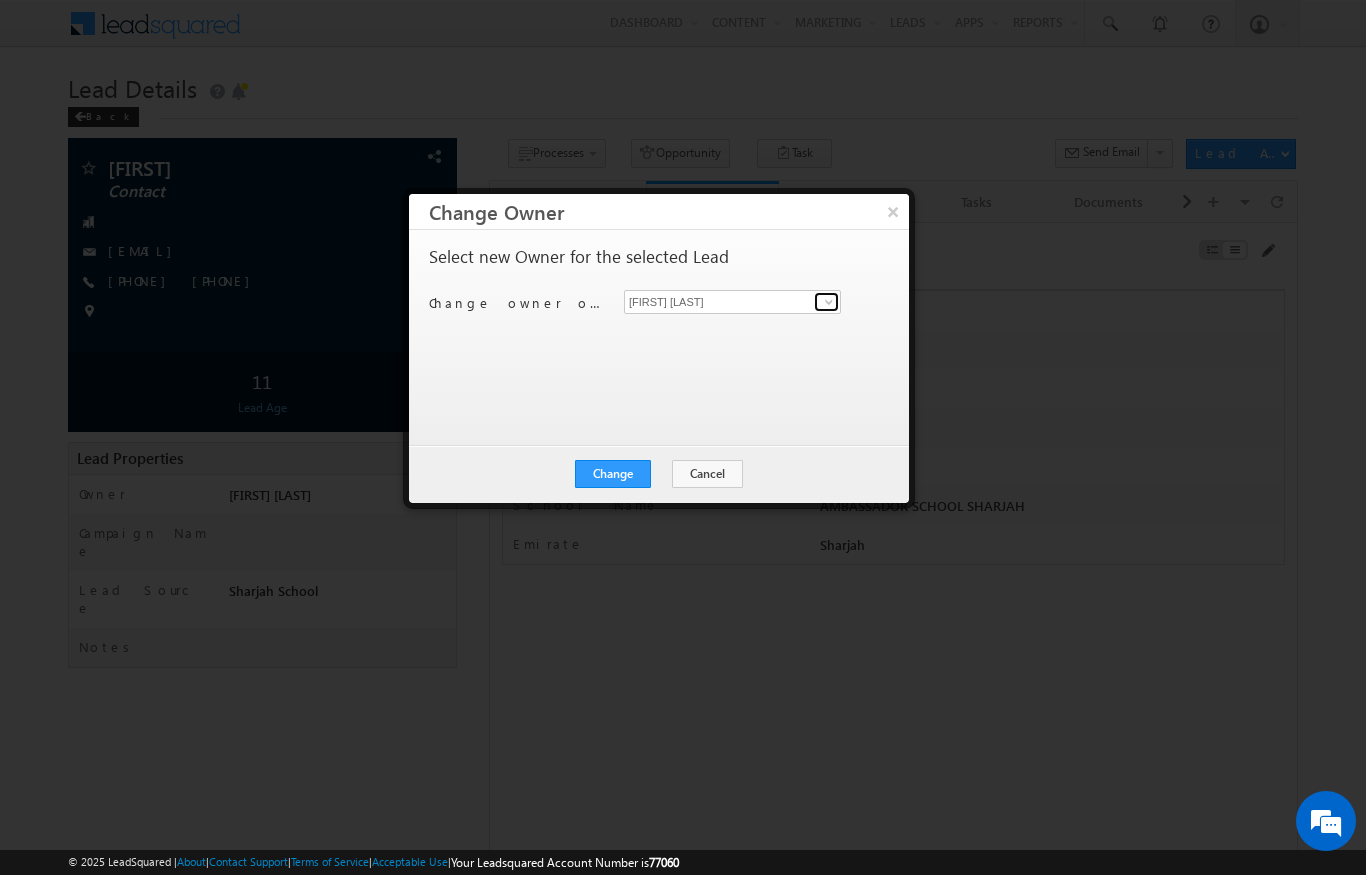 click at bounding box center [829, 302] 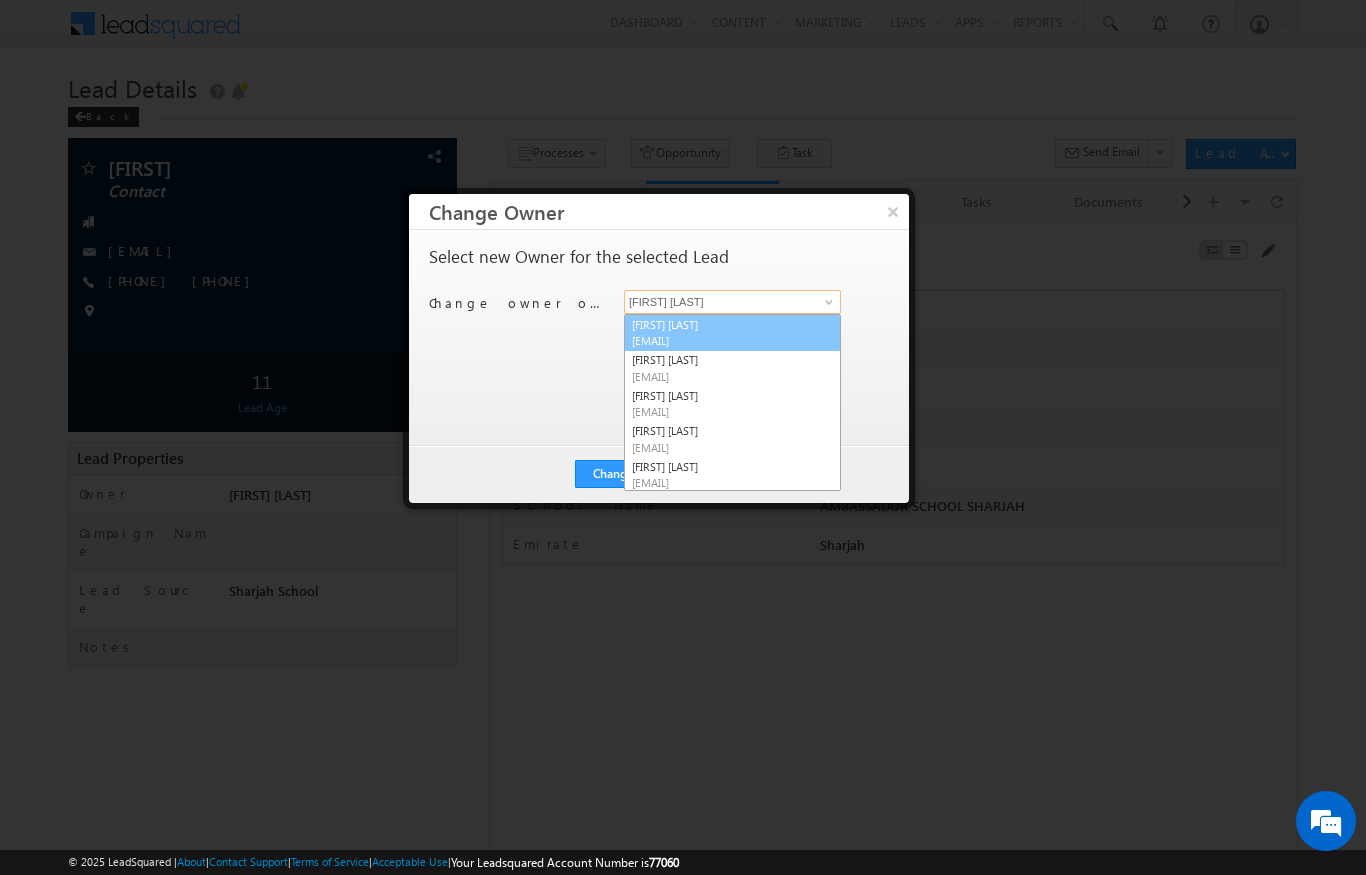 click on "ankita.dua@indglobal.ae" at bounding box center (722, 340) 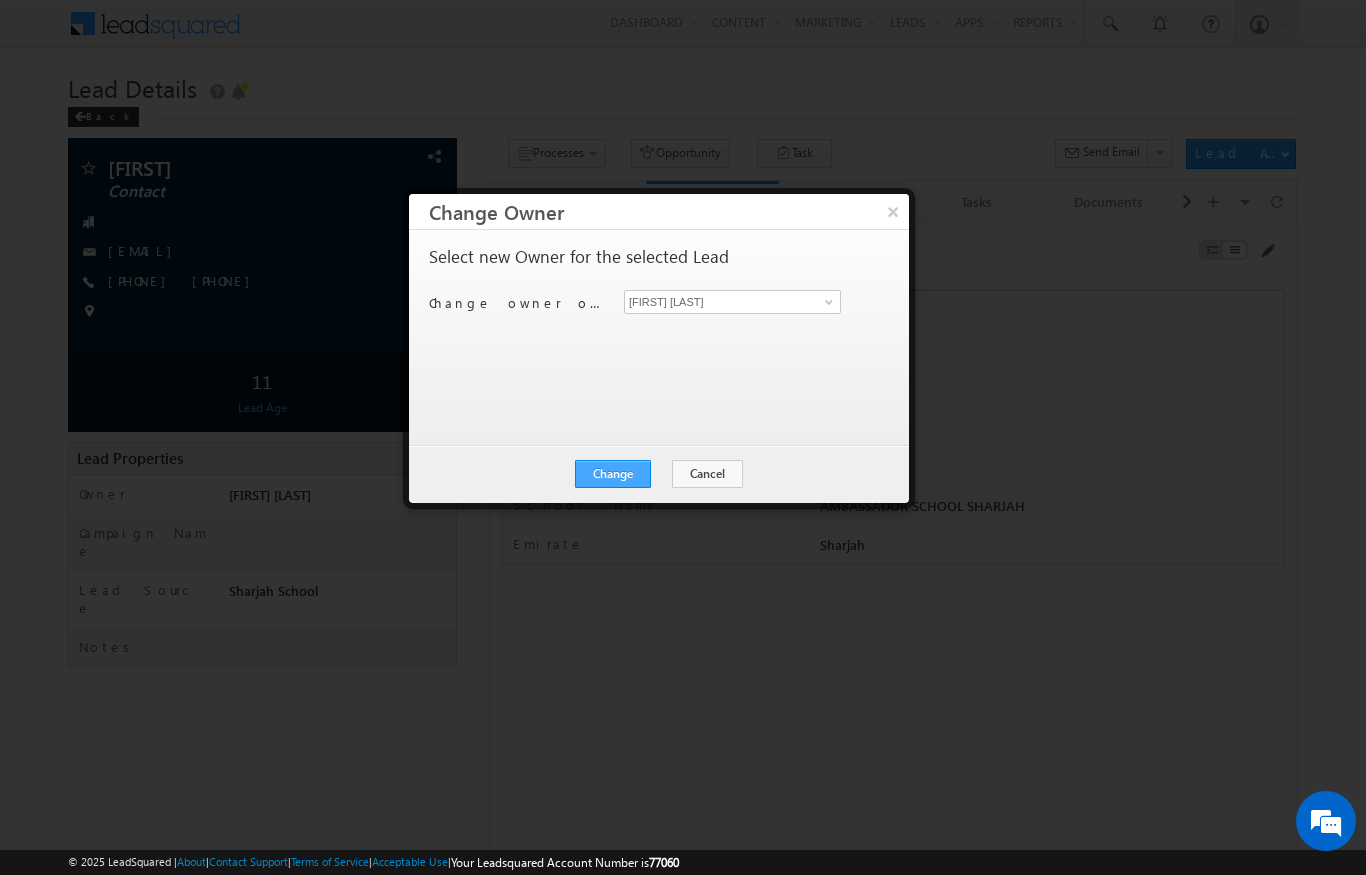 click on "Change" at bounding box center [613, 474] 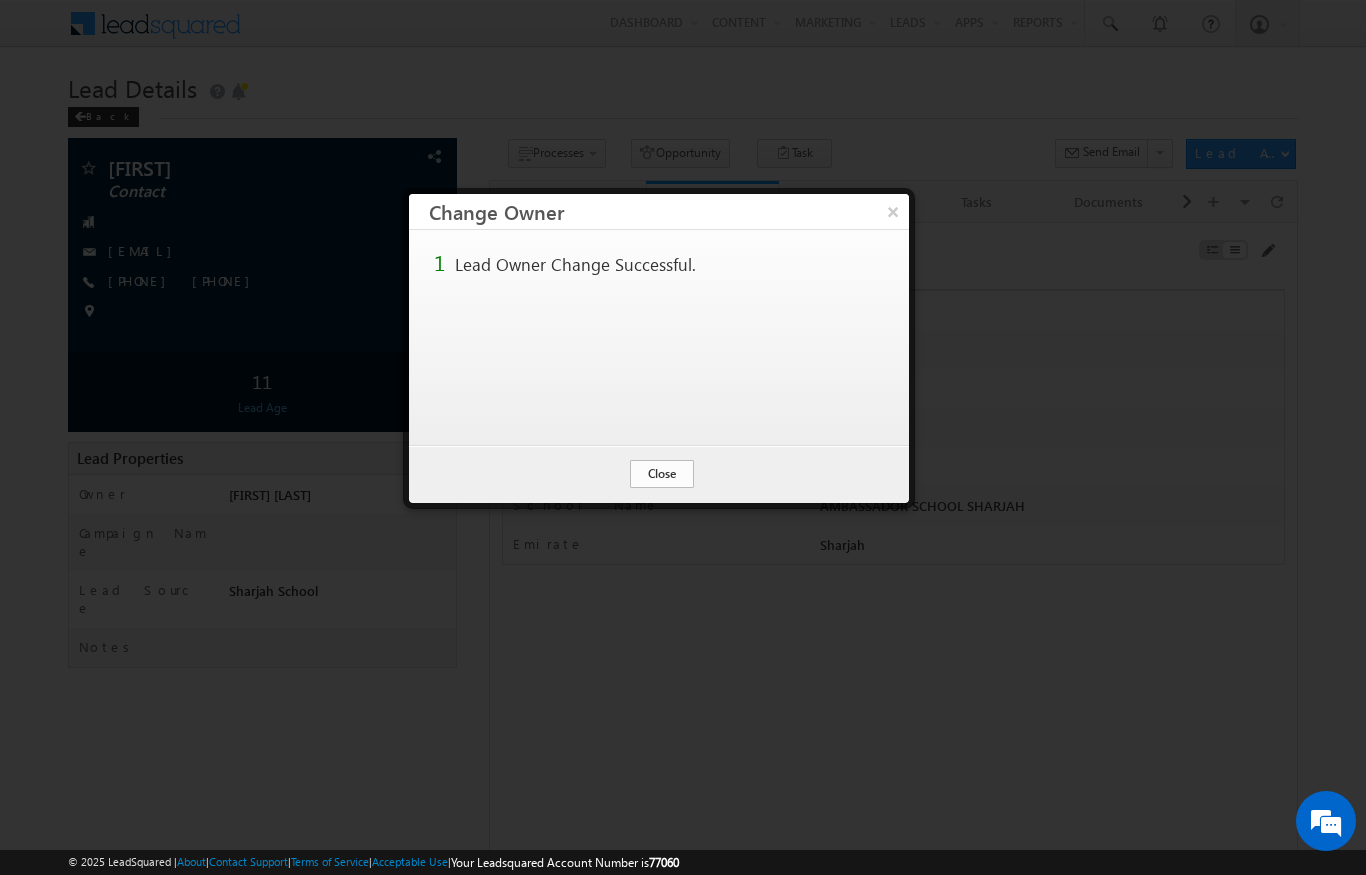 click on "Close" at bounding box center (662, 474) 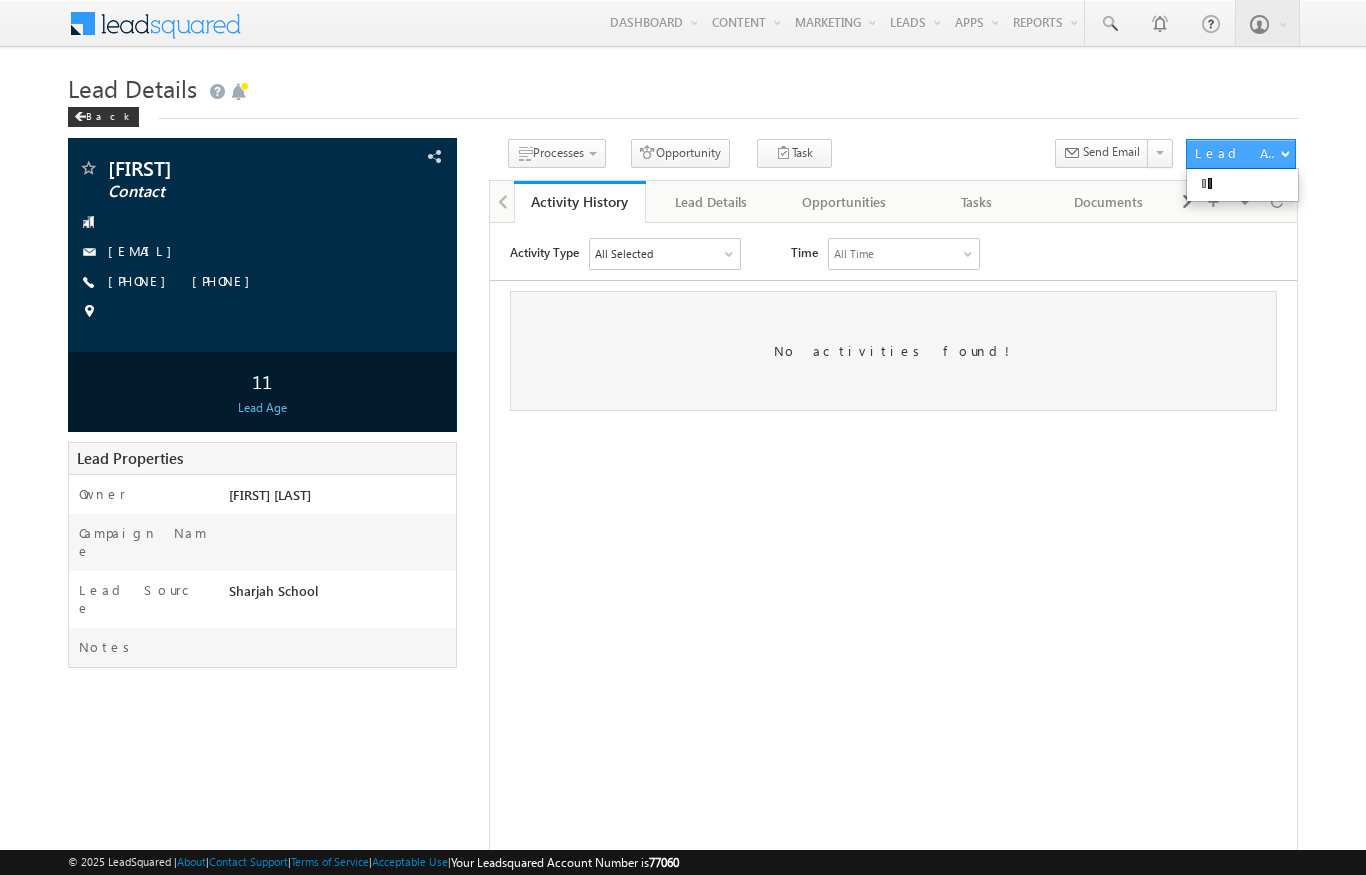 scroll, scrollTop: 0, scrollLeft: 0, axis: both 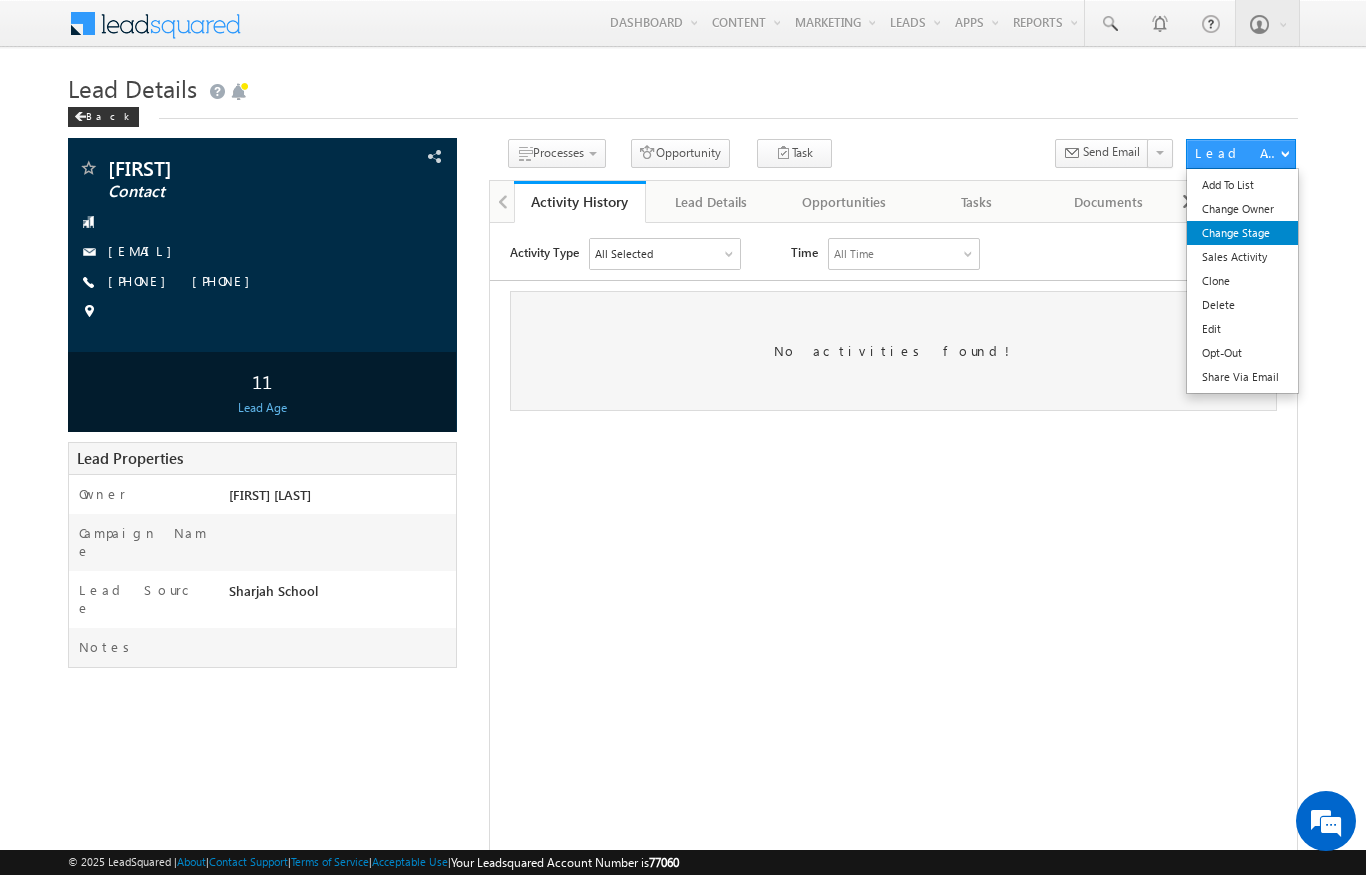 click on "Change Stage" at bounding box center [1242, 233] 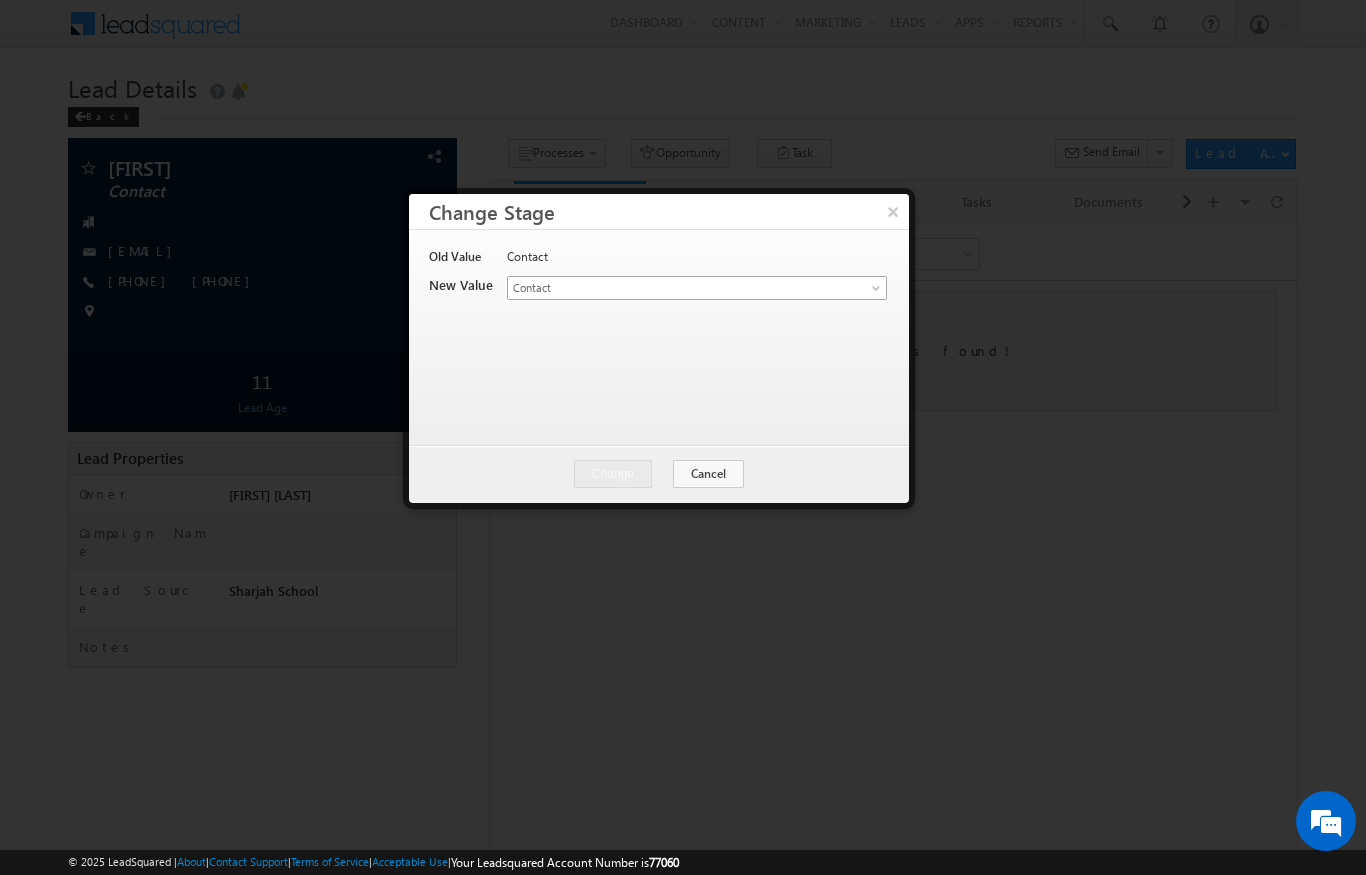 click on "Contact" at bounding box center (697, 288) 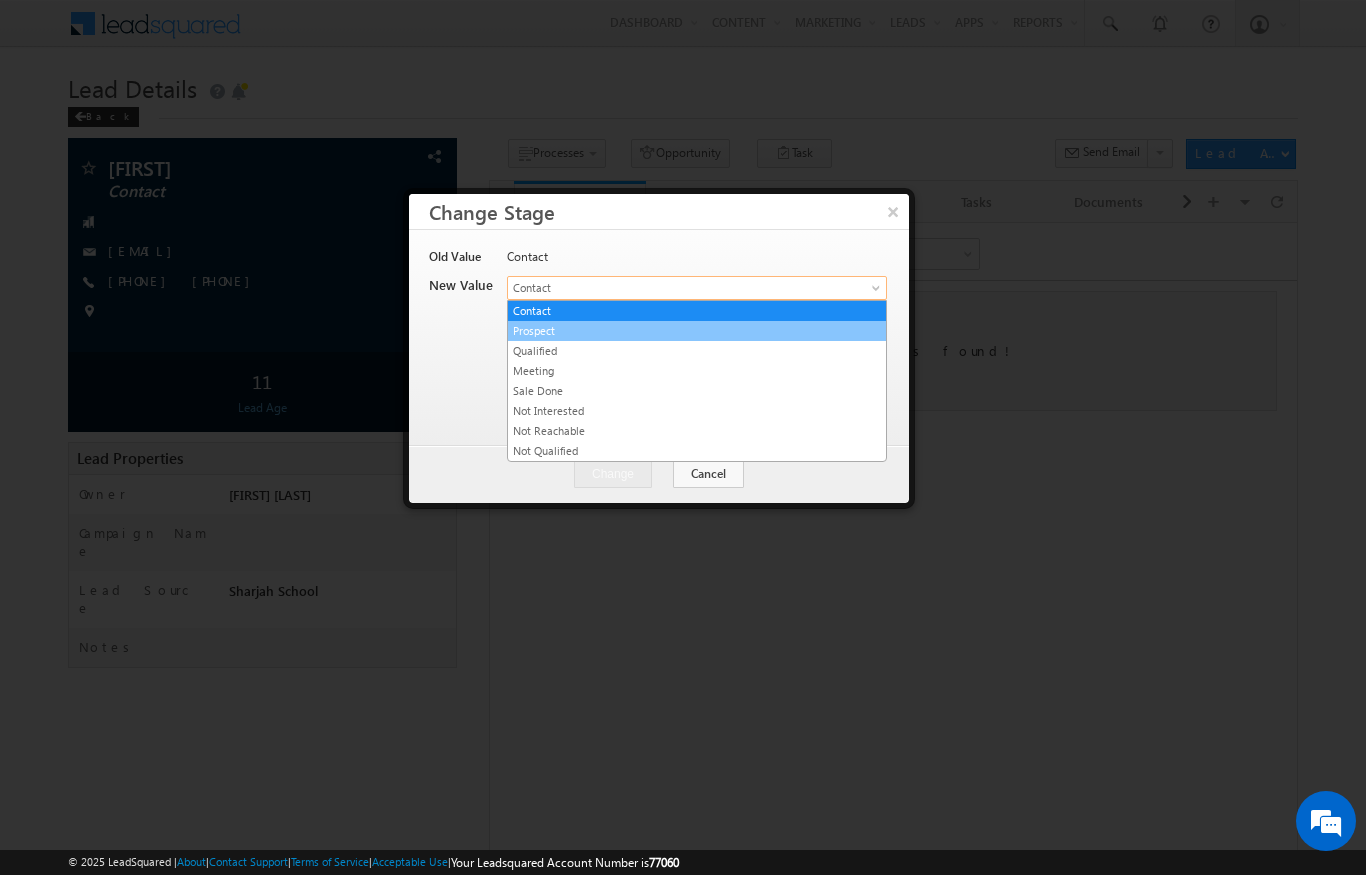 click on "Prospect" at bounding box center (697, 331) 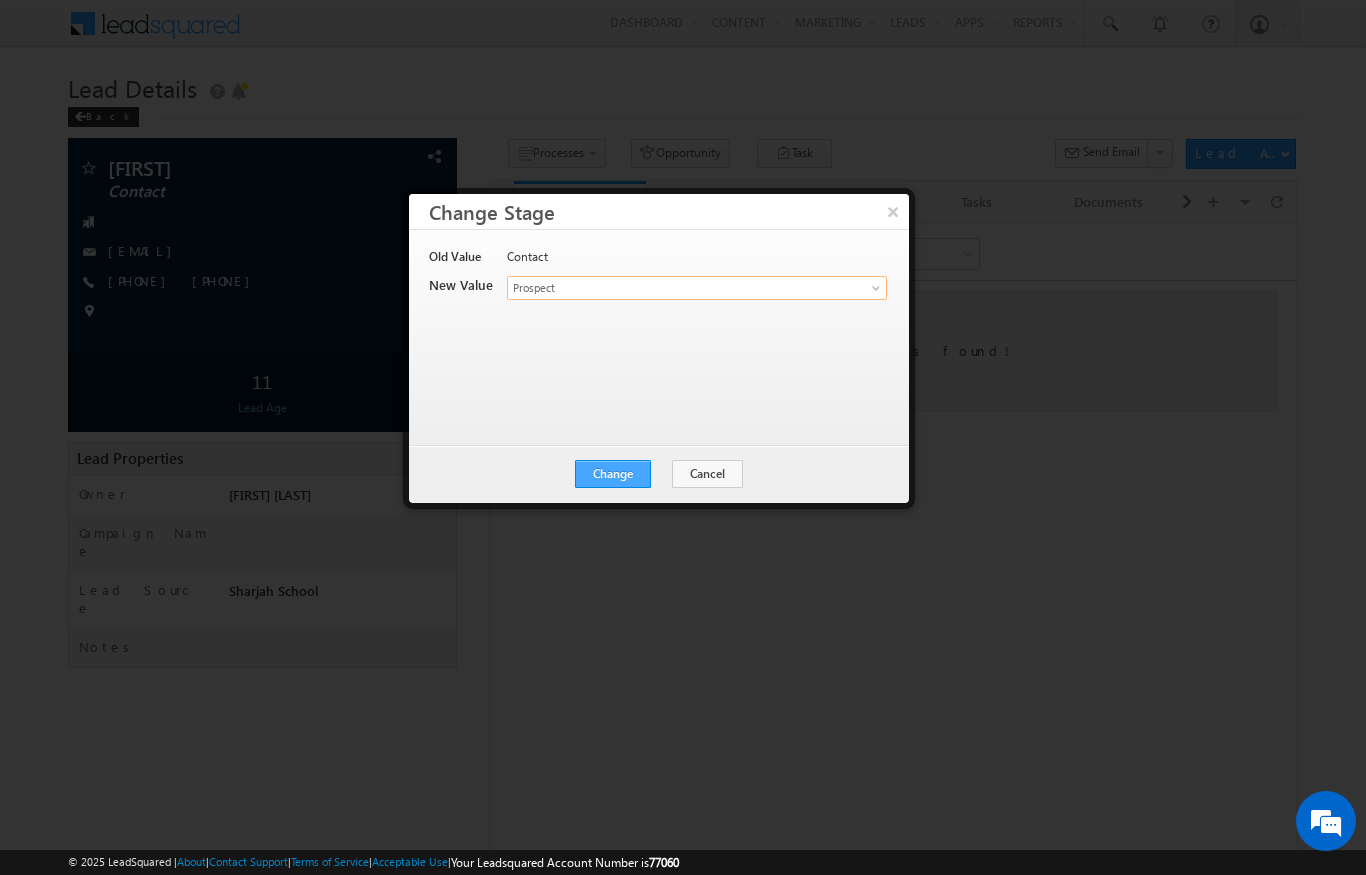 click on "Change" at bounding box center [613, 474] 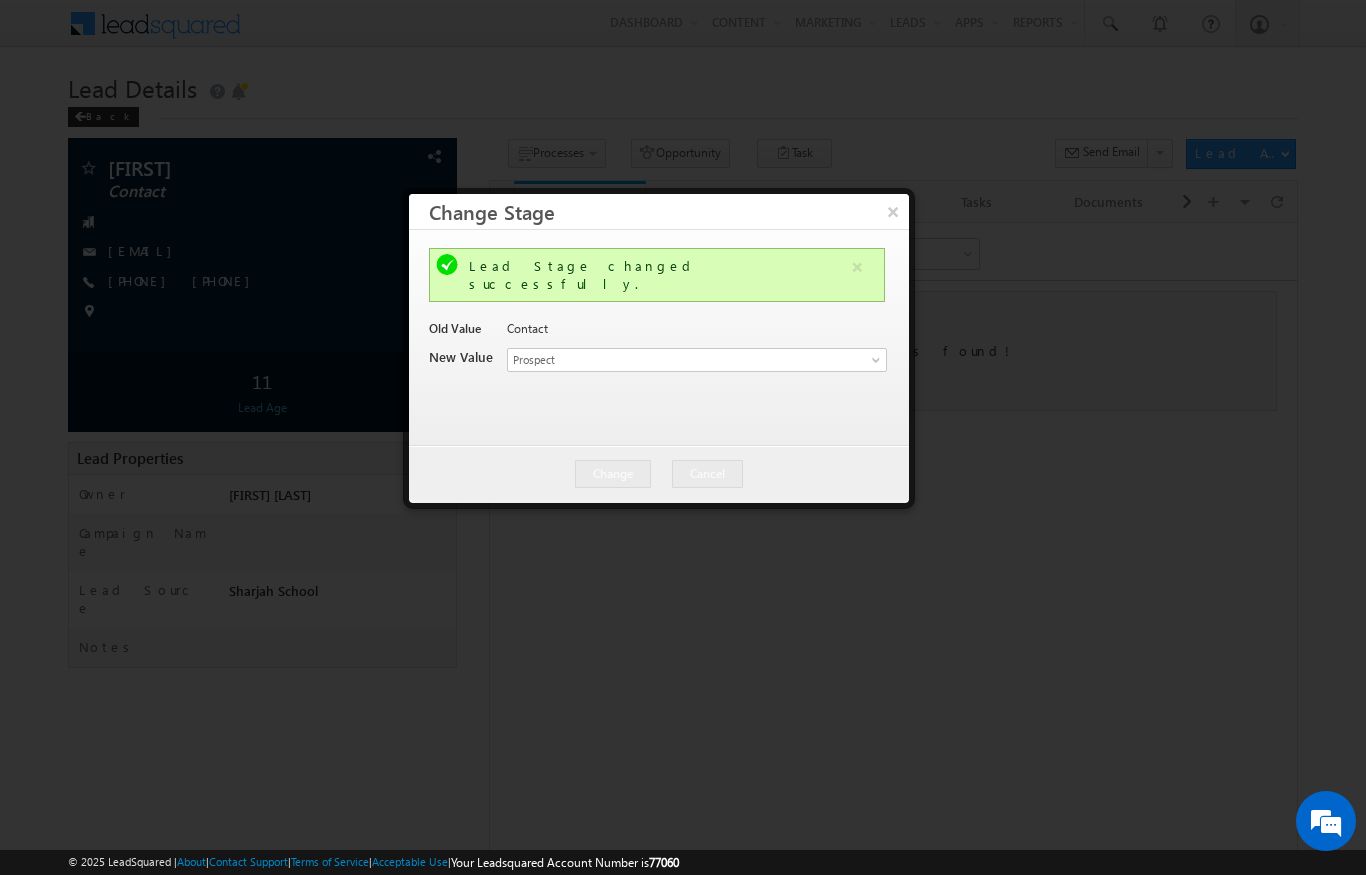 click at bounding box center (683, 437) 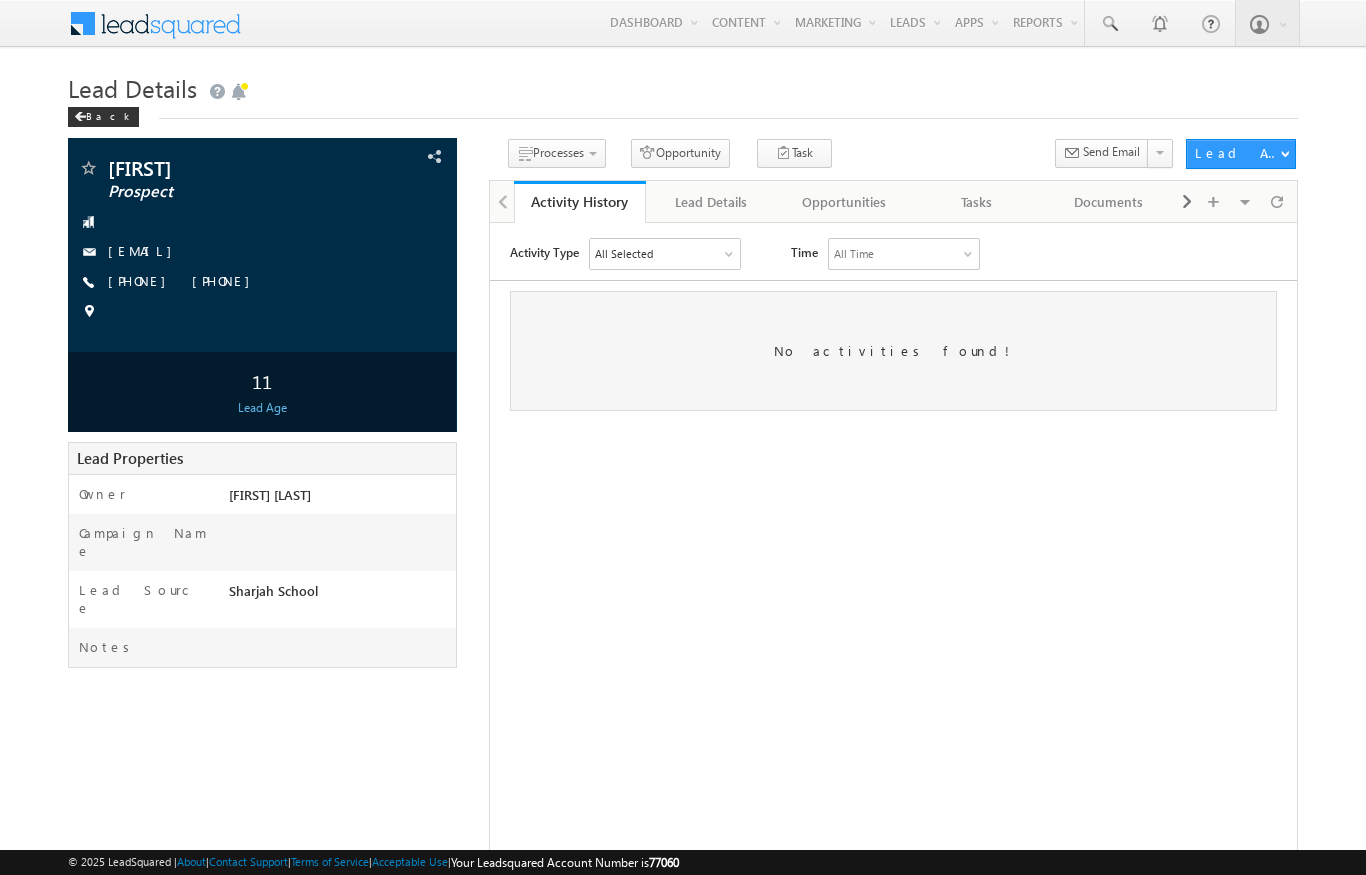 scroll, scrollTop: 0, scrollLeft: 0, axis: both 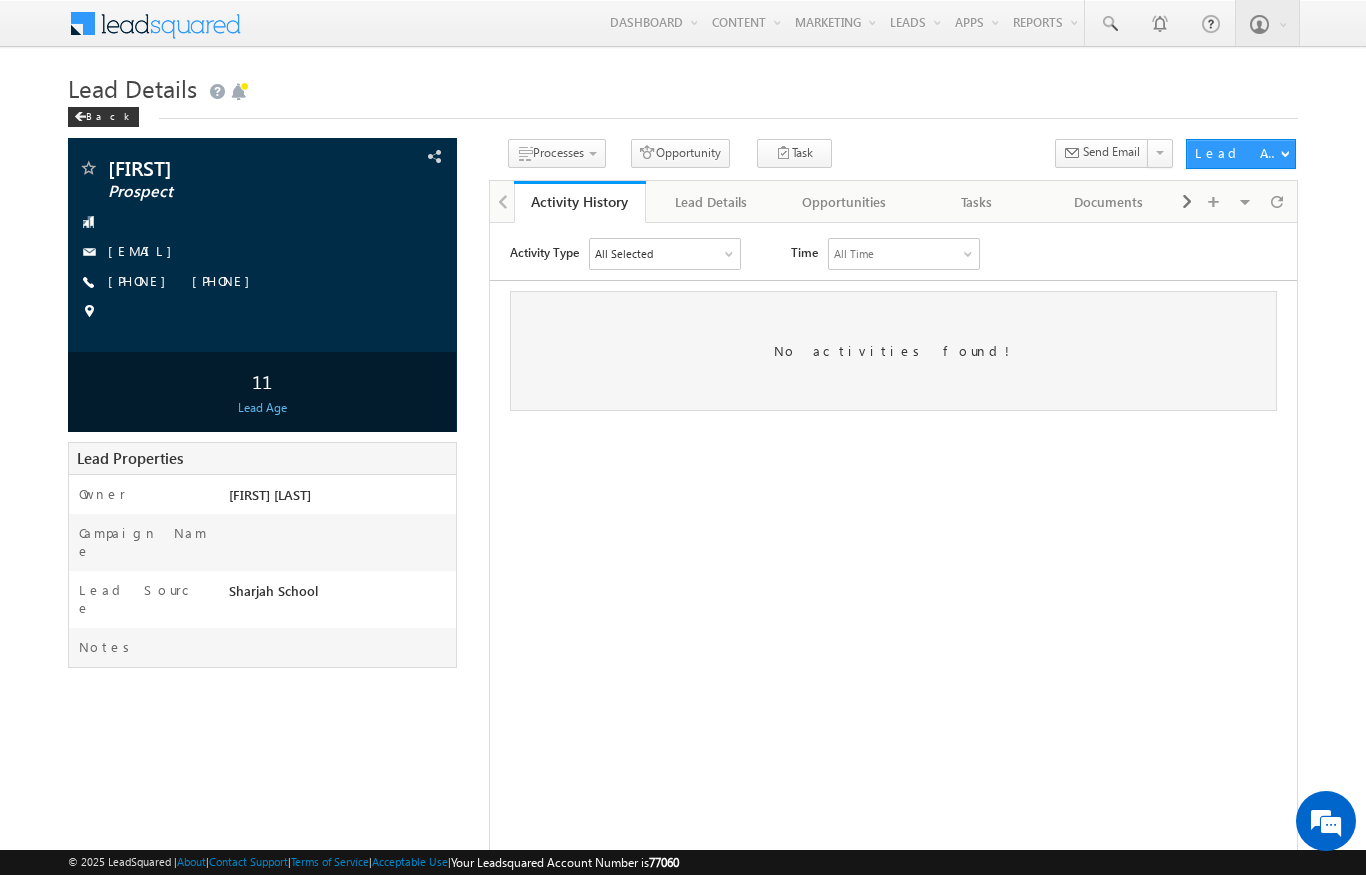 click on "All Selected" at bounding box center [664, 253] 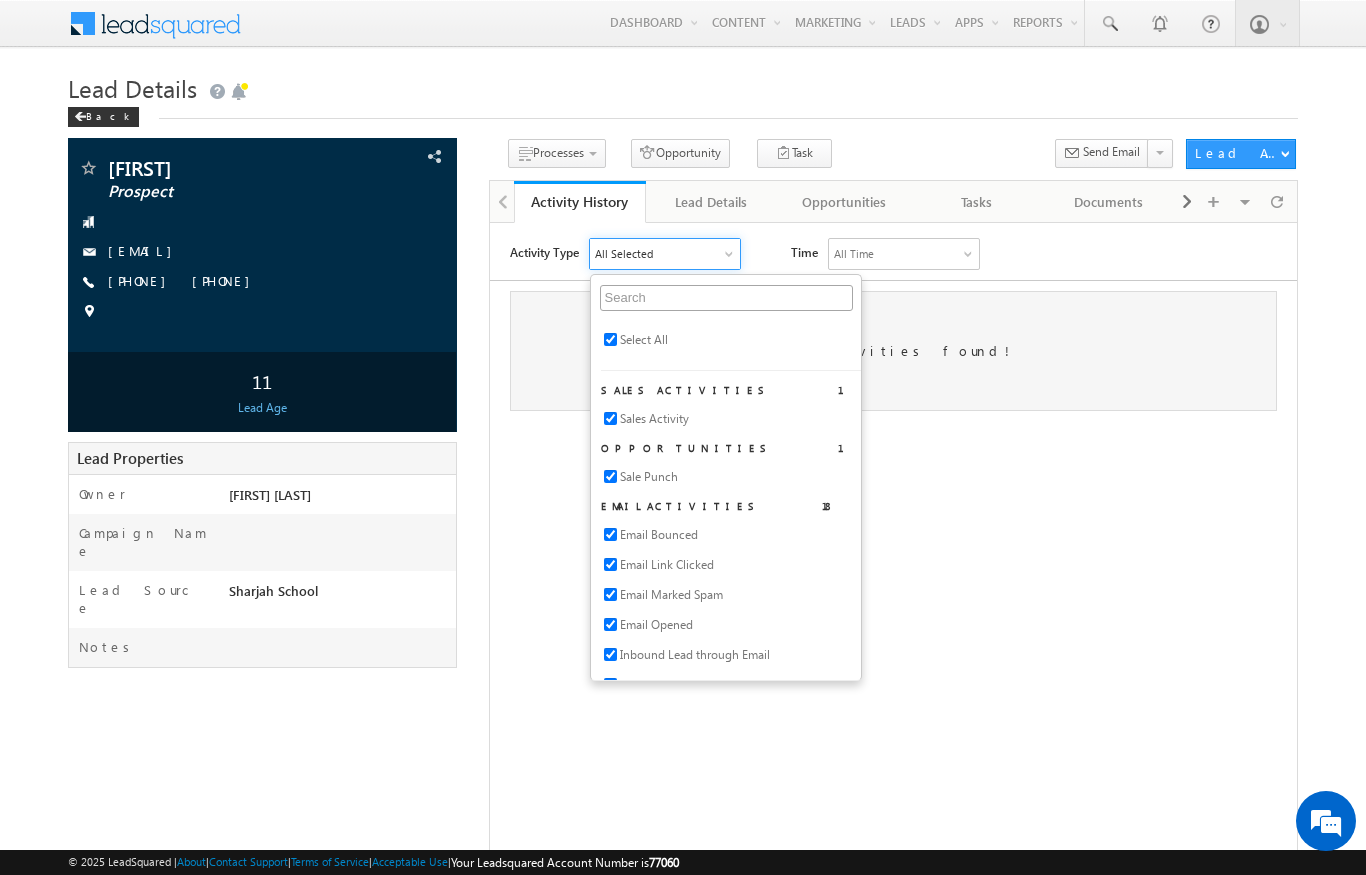click on "Activity Type
All Selected
Select All Sales Activities 1 Sales Activity Opportunities 1 Sale Punch Email Activities 18 Email Bounced Email Link Clicked Email Marked Spam Email Opened Inbound Lead through Email Mailing preference link clicked Negative Response to Email Neutral Response to Email Positive Response to Email Resubscribed Subscribed To Newsletter Subscribed To Promotional Emails Unsubscribe Link Clicked Unsubscribed Unsubscribed From Newsletter Unsubscribed From Promotional Emails View in browser link Clicked Email Sent Web Activities 5 Conversion Button Clicked Converted to Lead Form Submitted on Website Page Visited on Website Tracking URL Clicked Lead Capture Activities 1 Lead Capture Phone Call Activities 2 Inbound Phone Call Activity Outbound Phone Call Activity Other Activities 25 0. Follow Up Required (Manager Activity) 1. Call Back 2. DNP 3. Convert to Lead (Prospect) Calendly 5" at bounding box center (902, 253) 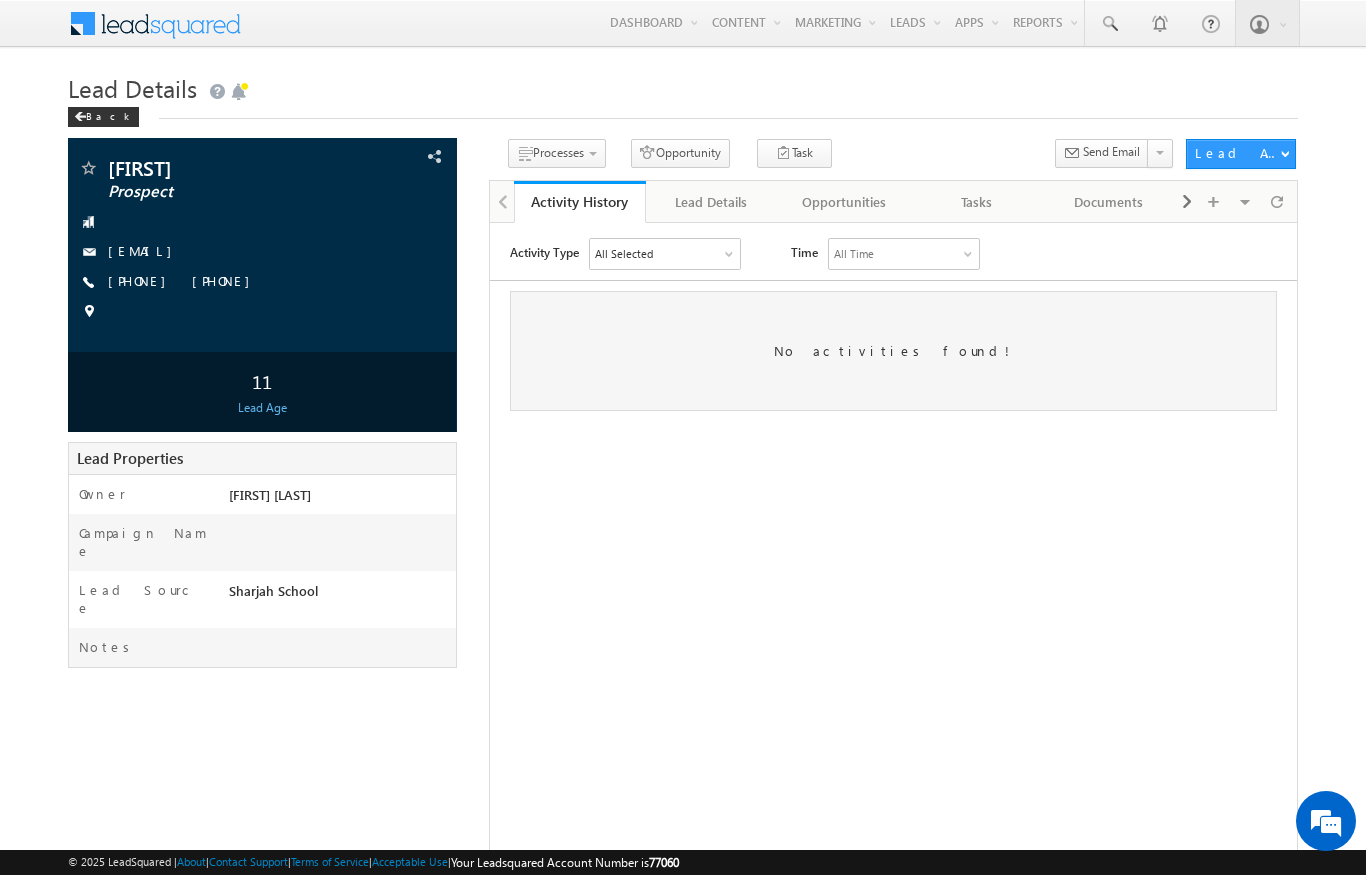 click on "All Time" at bounding box center [903, 253] 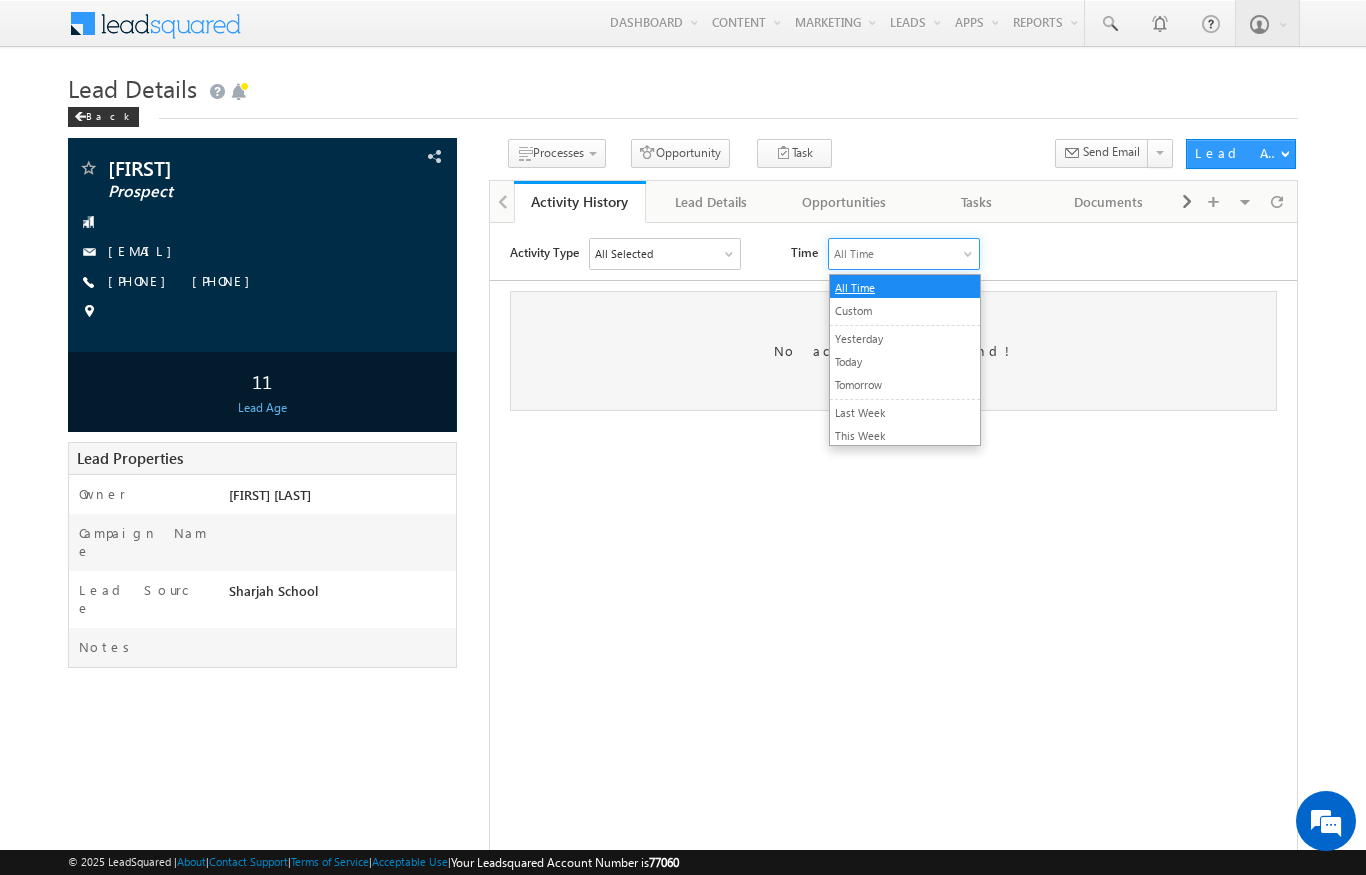 click on "All Time" at bounding box center [854, 286] 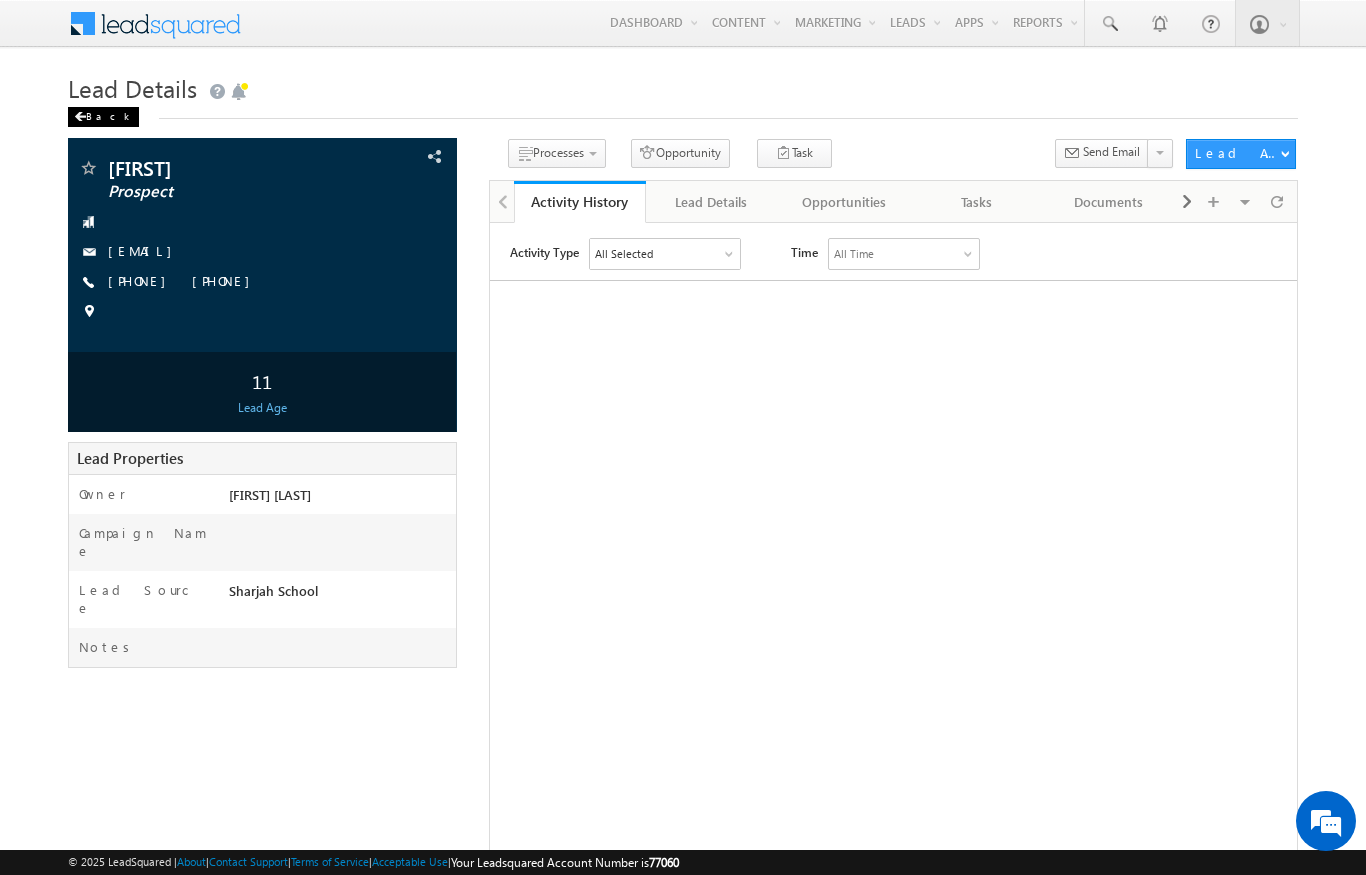 click on "Back" at bounding box center (103, 117) 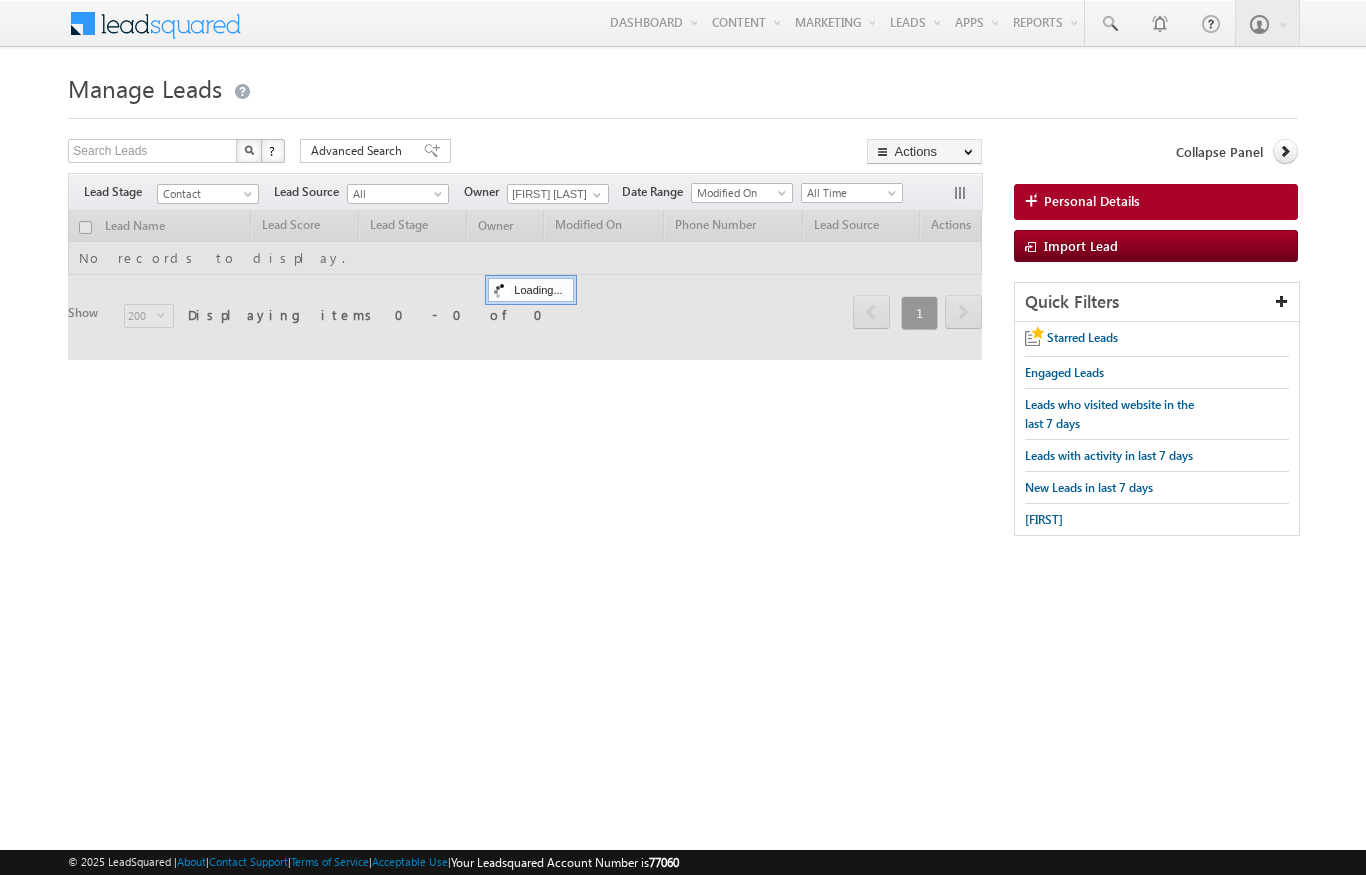 scroll, scrollTop: 0, scrollLeft: 0, axis: both 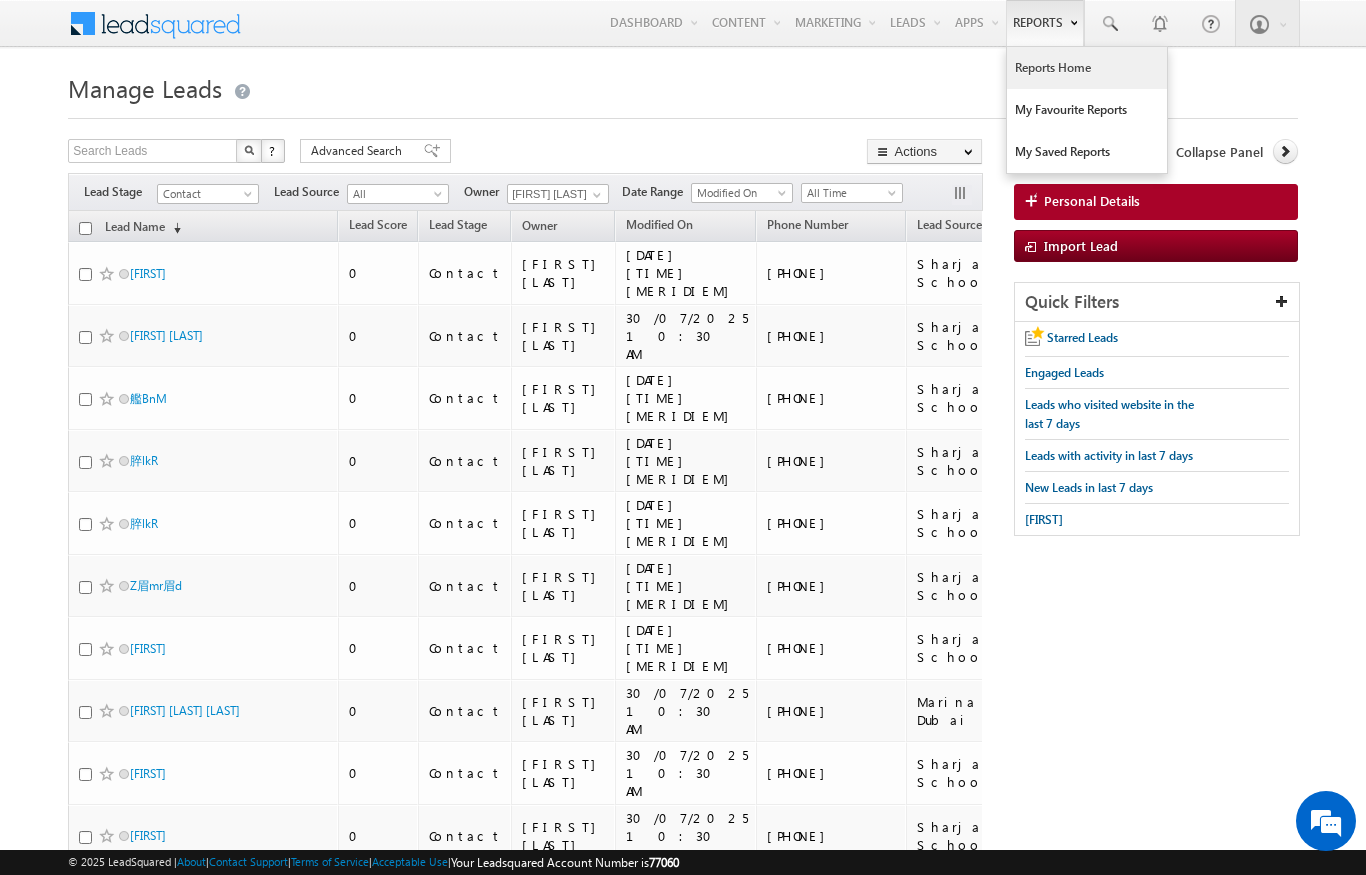 click on "Reports Home" at bounding box center [1087, 68] 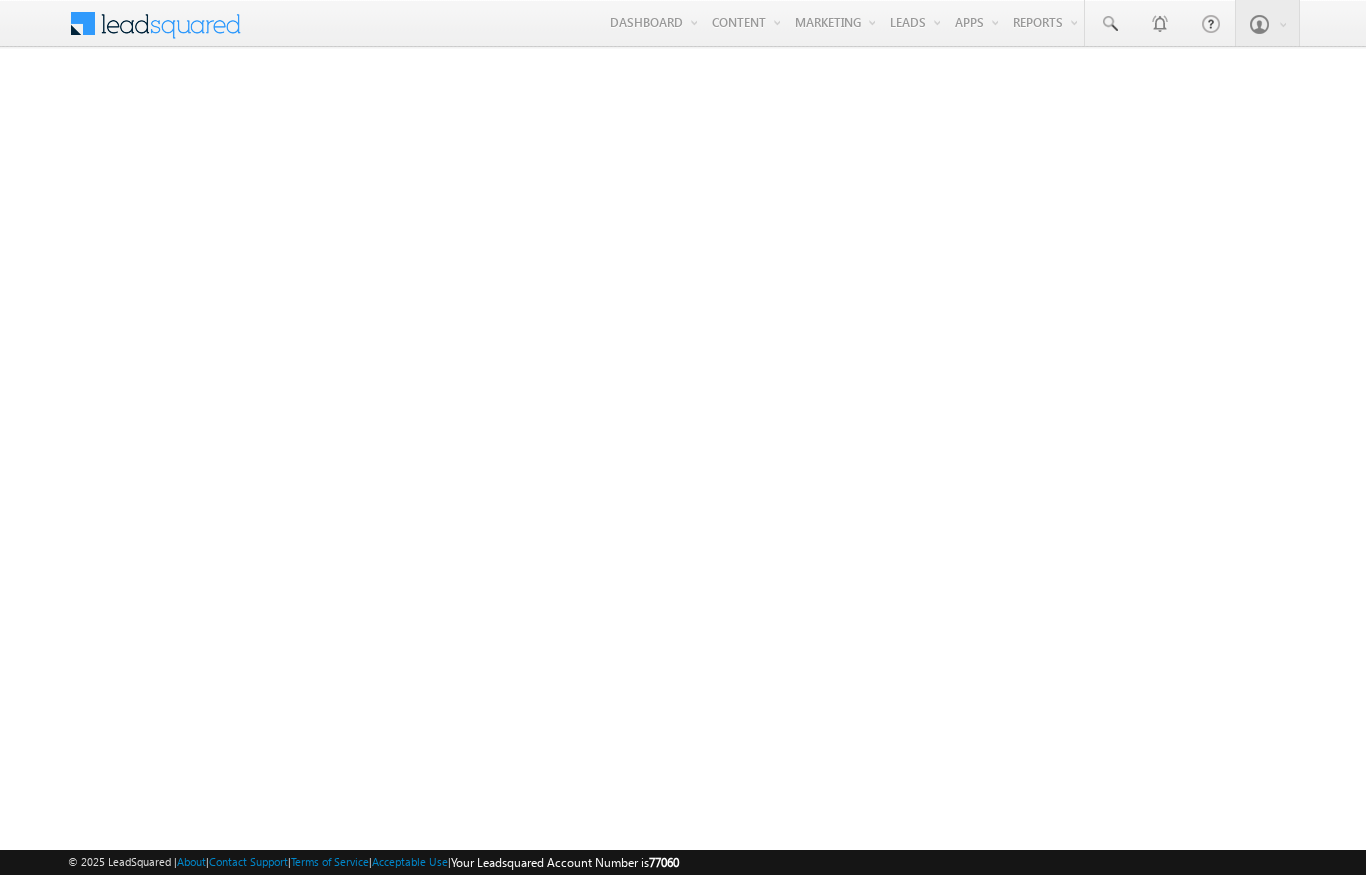 scroll, scrollTop: 0, scrollLeft: 0, axis: both 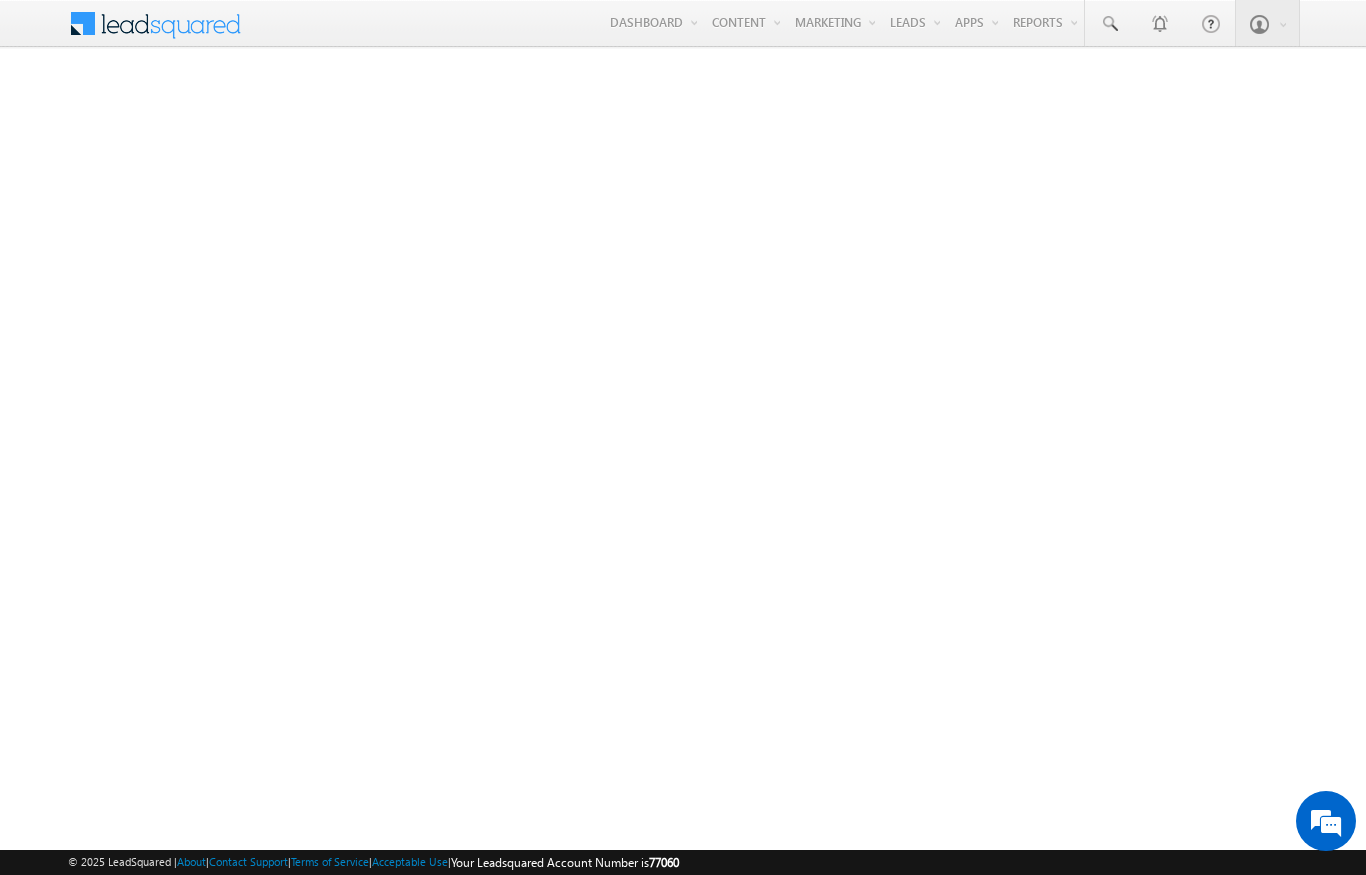 click at bounding box center (168, 21) 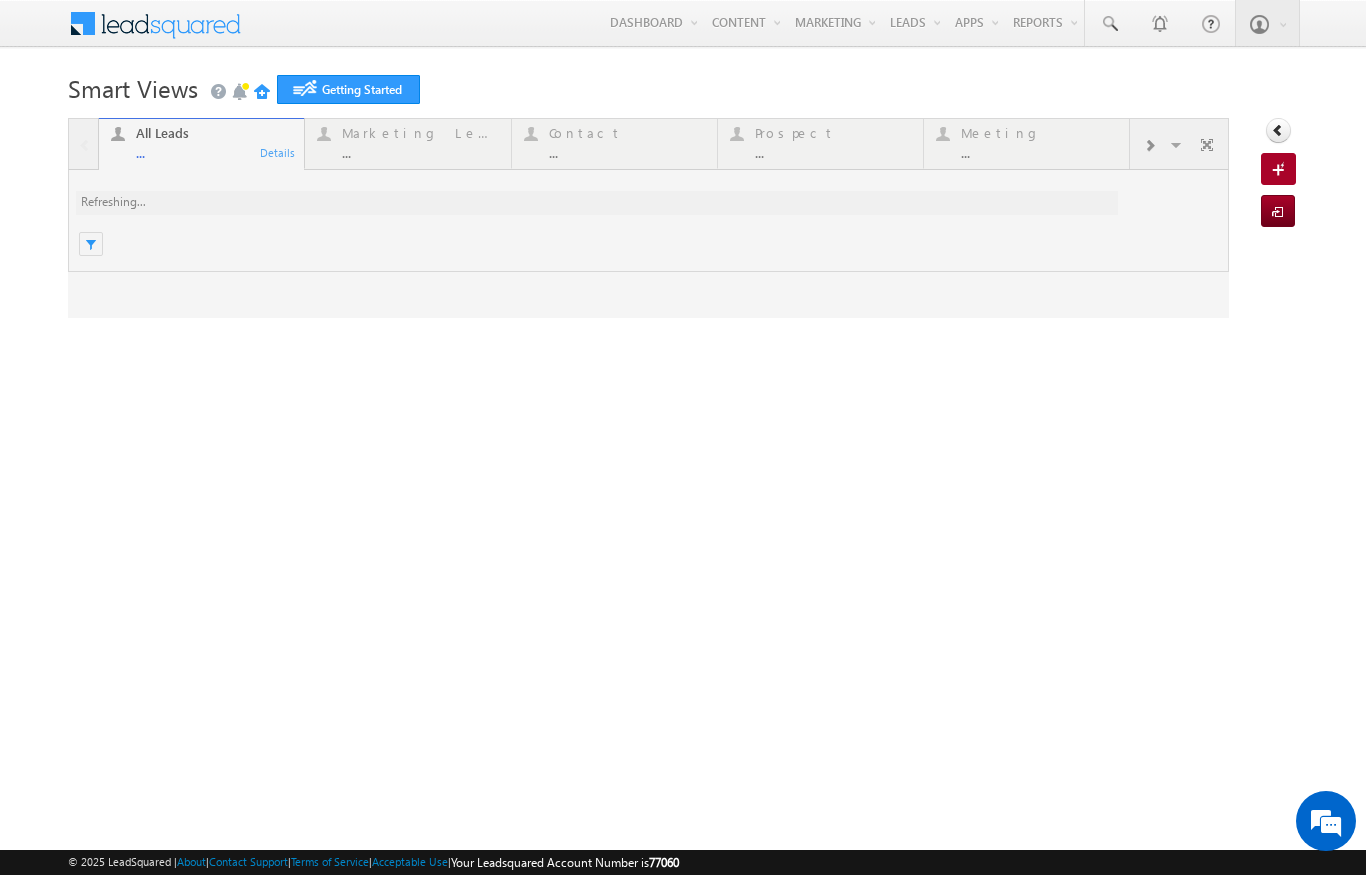 scroll, scrollTop: 0, scrollLeft: 0, axis: both 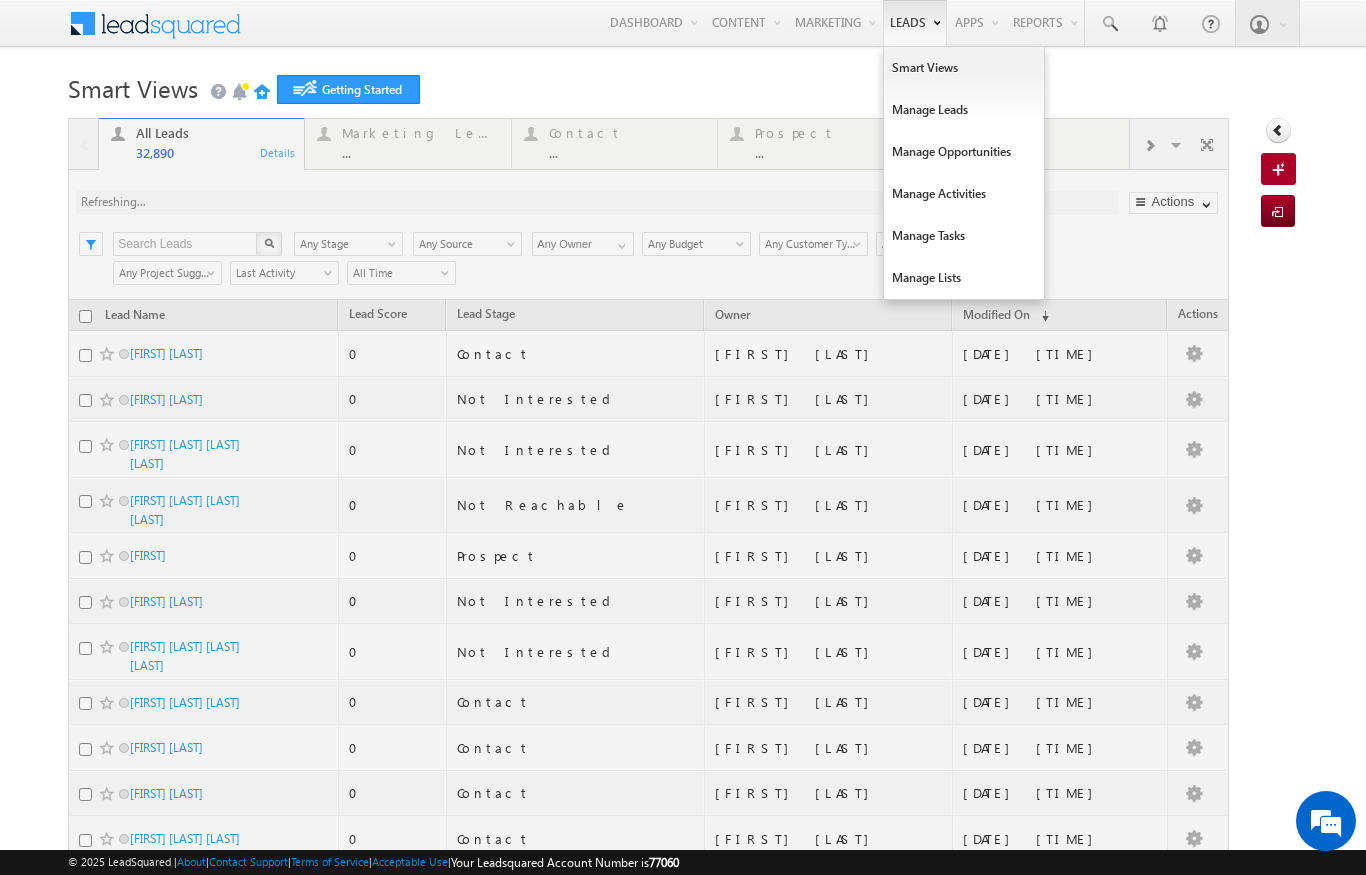 click on "Leads" at bounding box center (915, 23) 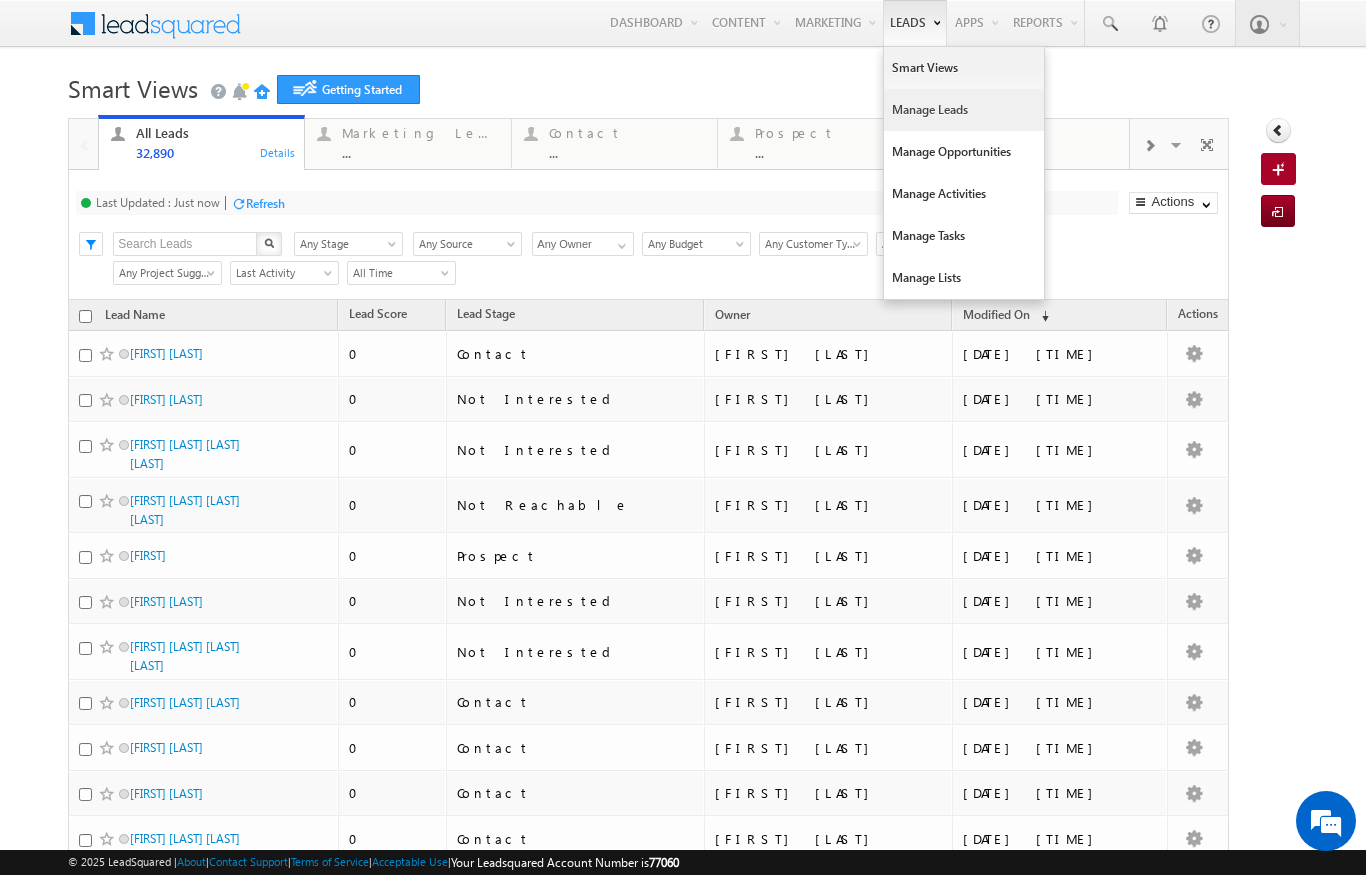 click on "Manage Leads" at bounding box center (964, 110) 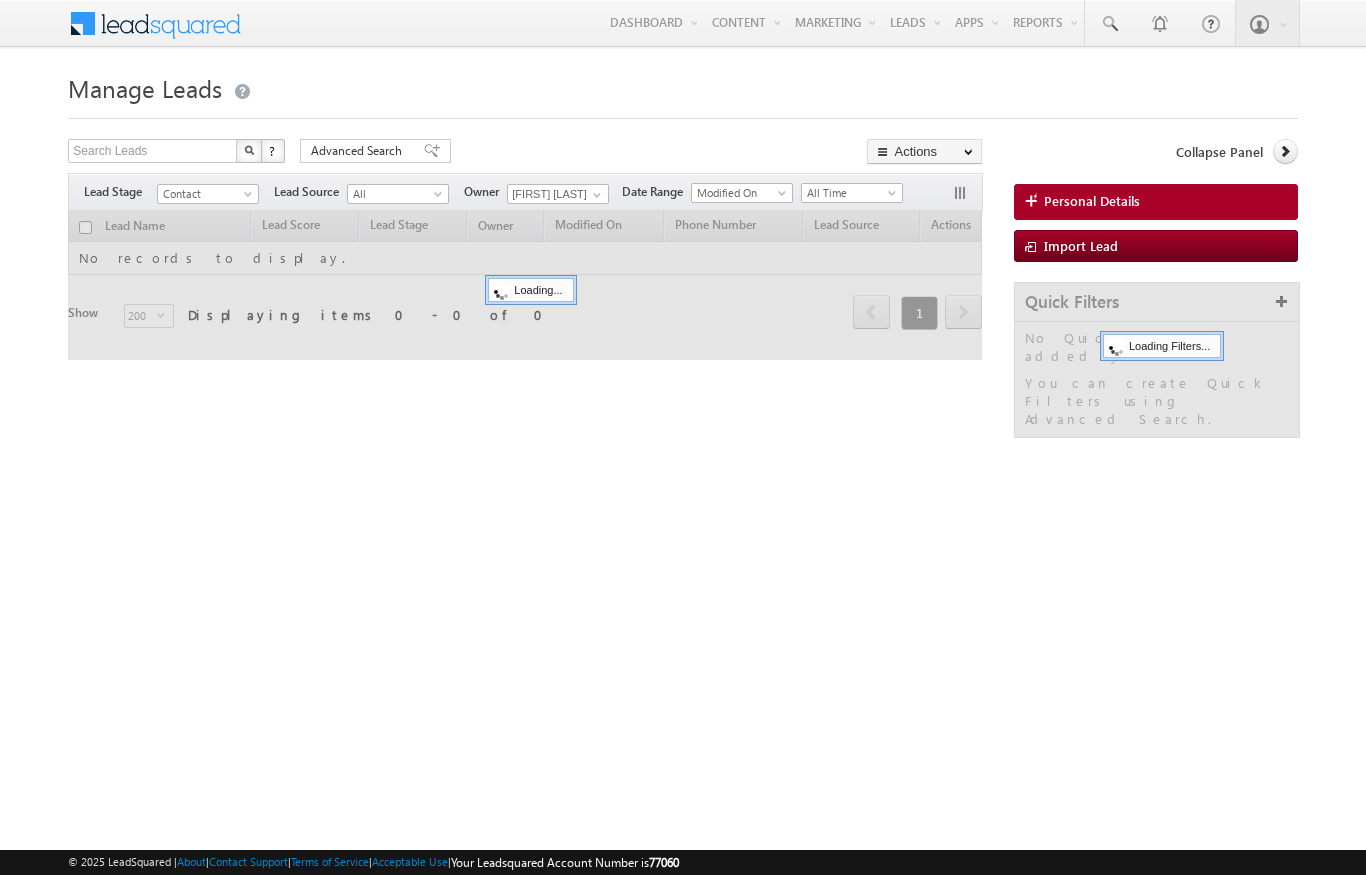 scroll, scrollTop: 0, scrollLeft: 0, axis: both 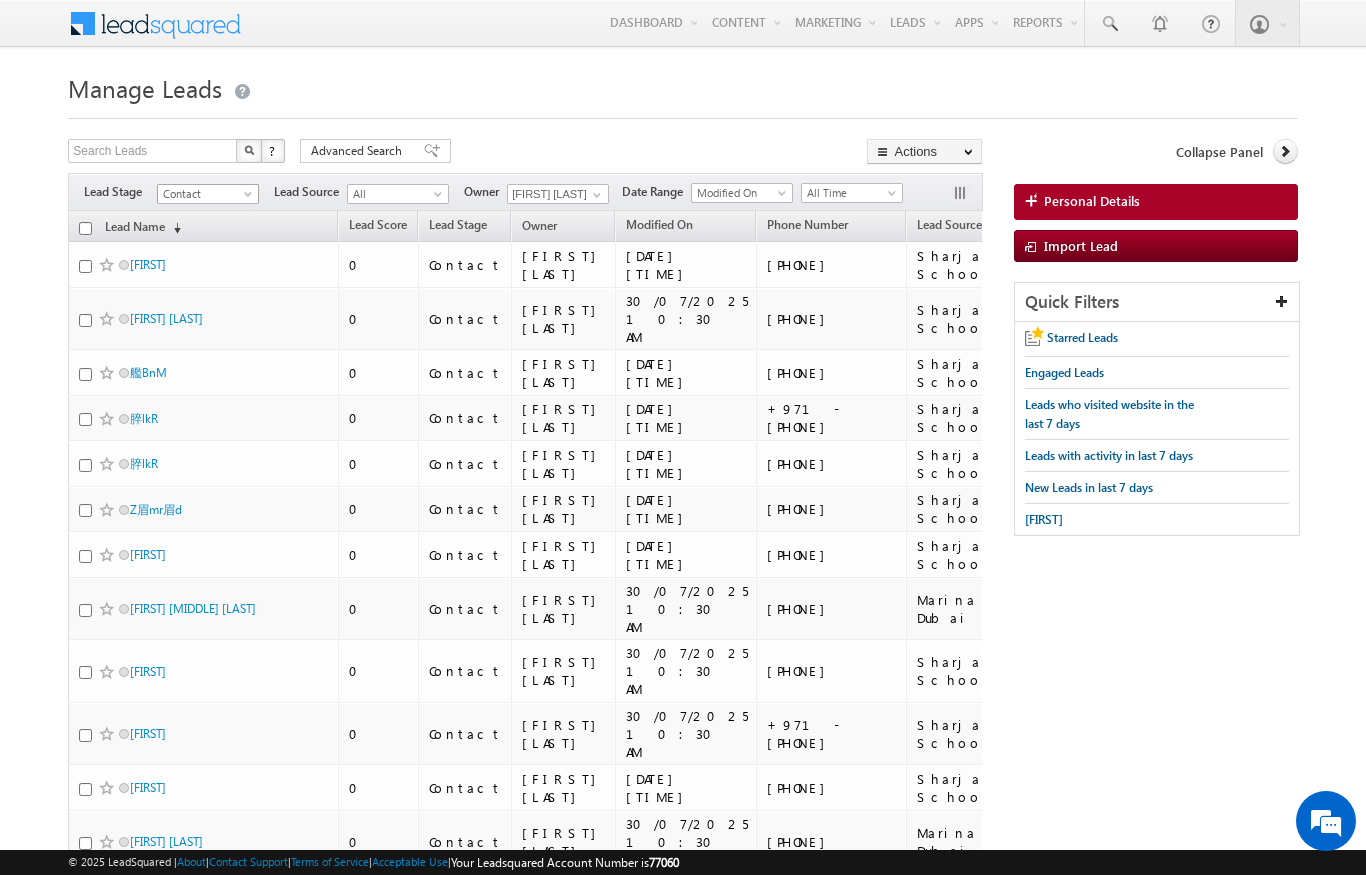 click on "Contact" at bounding box center (205, 194) 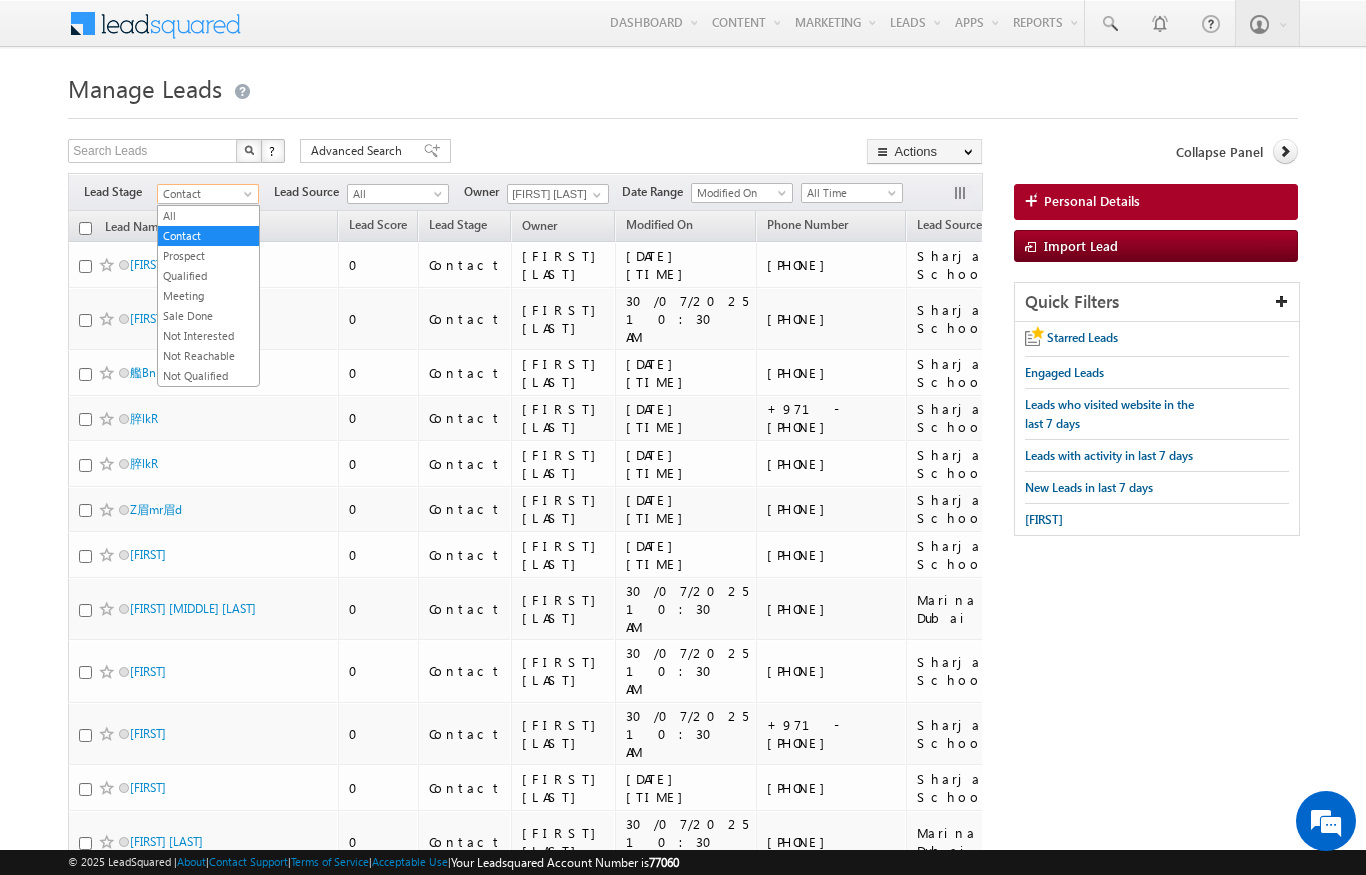 click on "All" at bounding box center [208, 216] 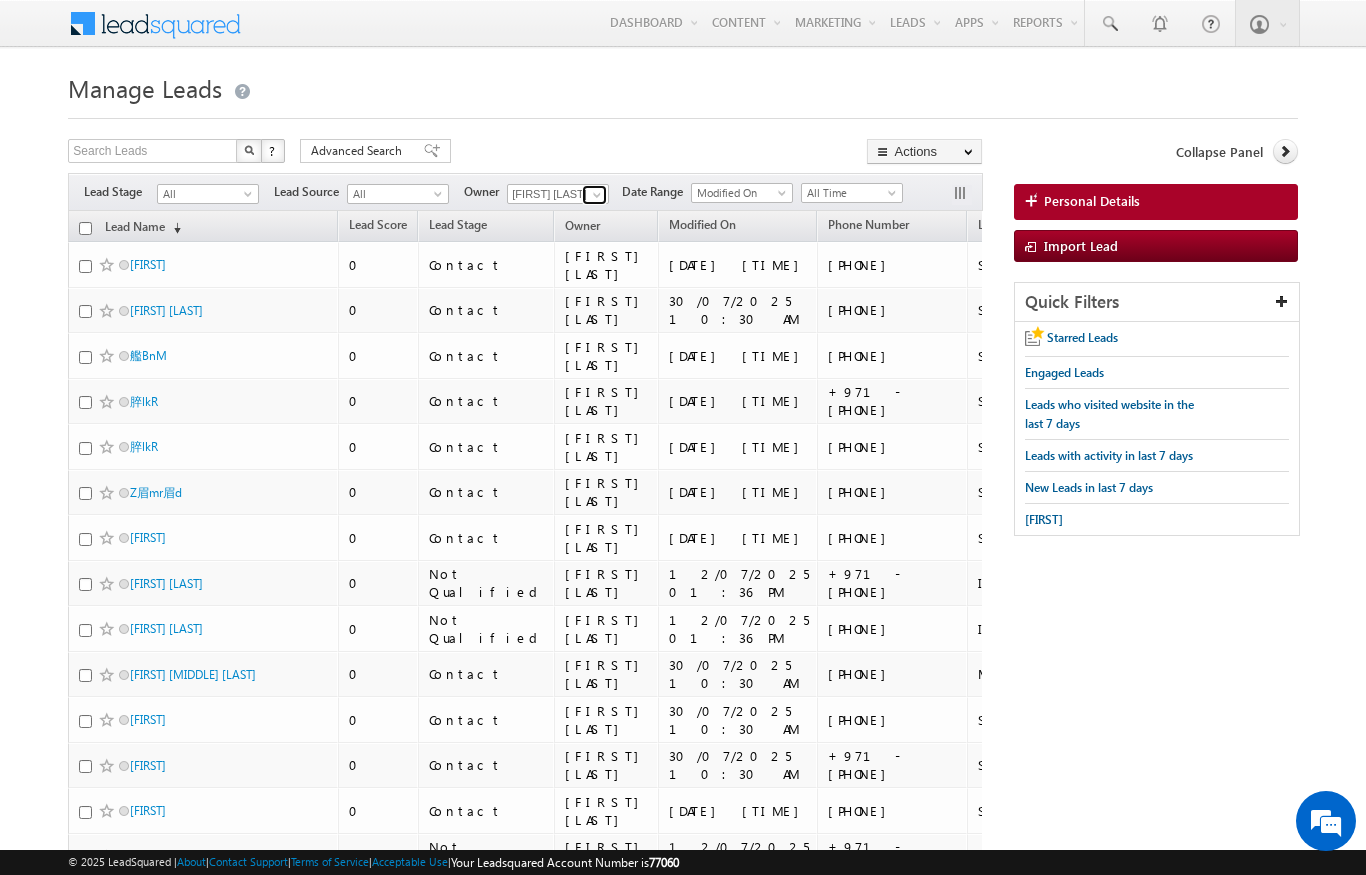 click at bounding box center [597, 195] 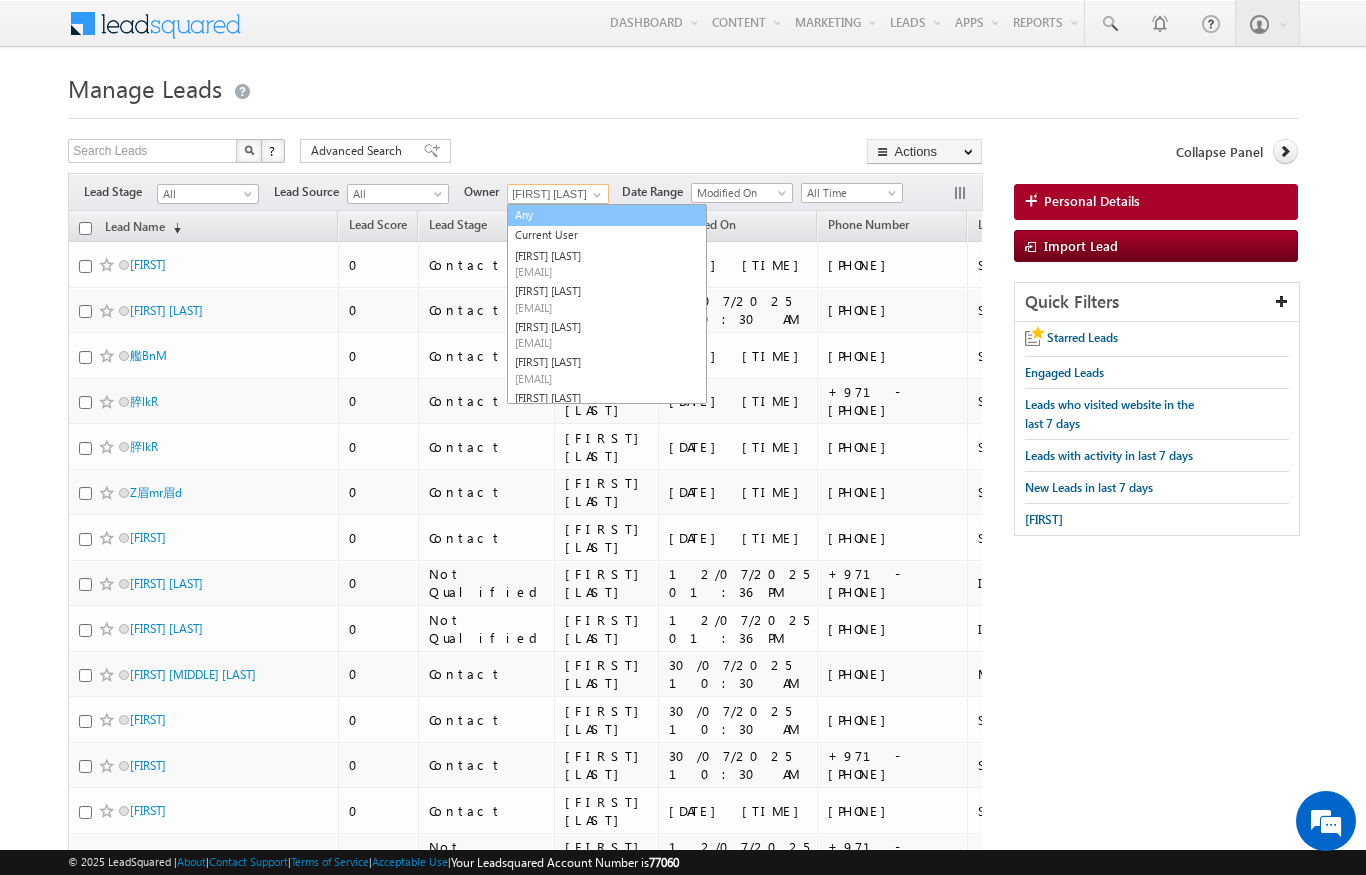 click on "Any" at bounding box center [607, 215] 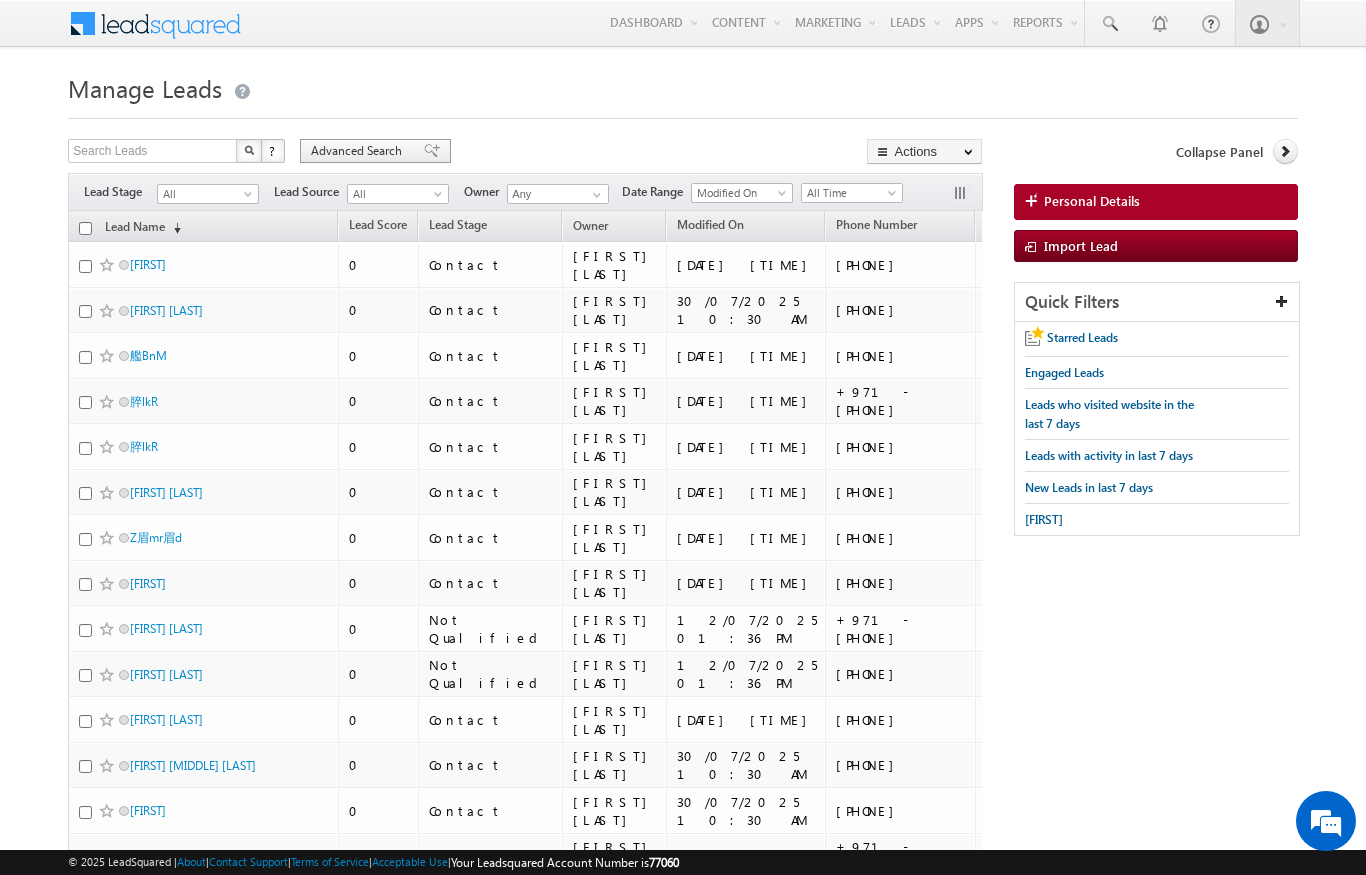 click on "Advanced Search" at bounding box center (359, 151) 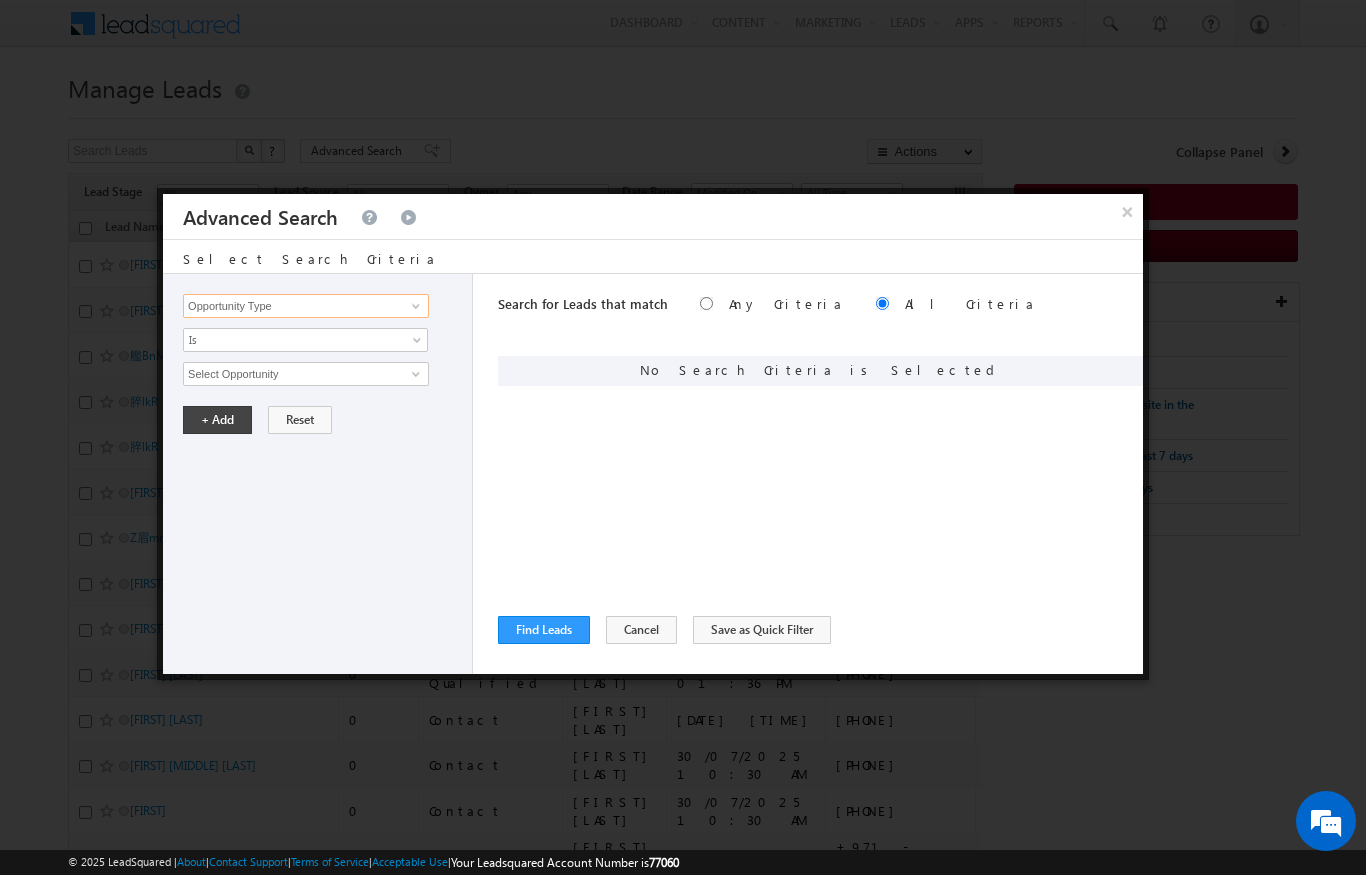 click on "Opportunity Type" at bounding box center (306, 306) 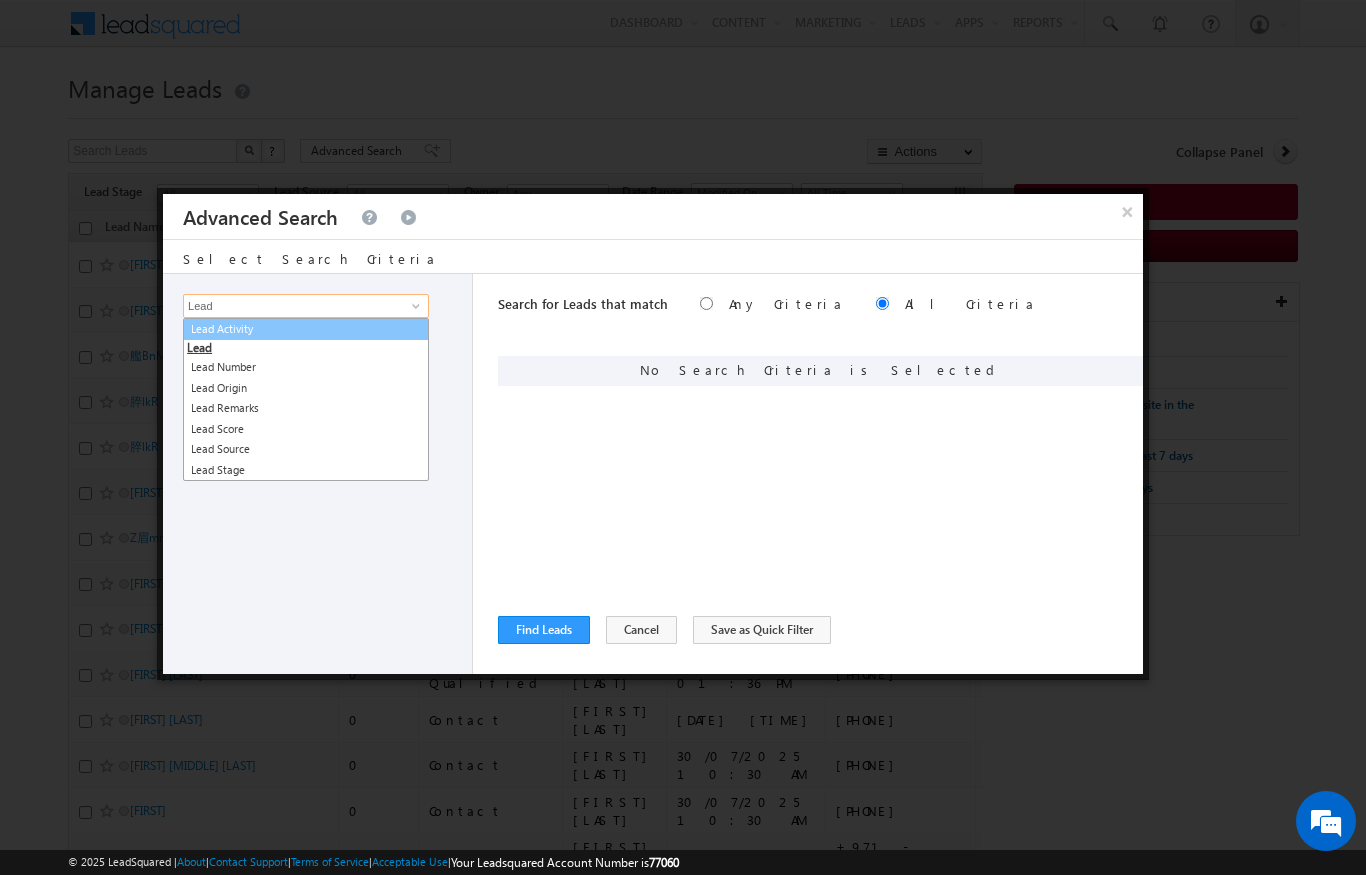 click on "Lead Activity" at bounding box center (306, 329) 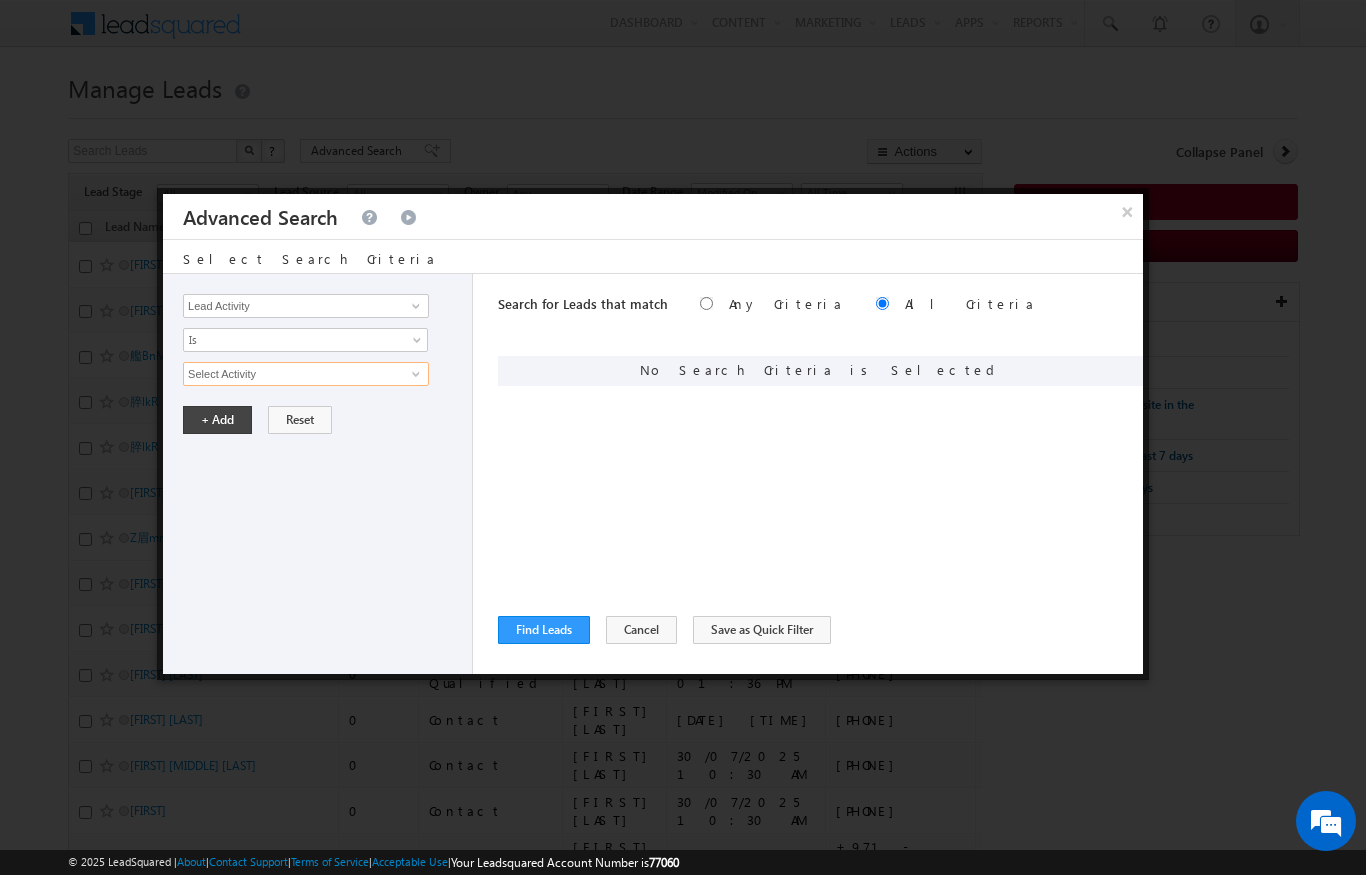 click on "Select Activity" at bounding box center (306, 374) 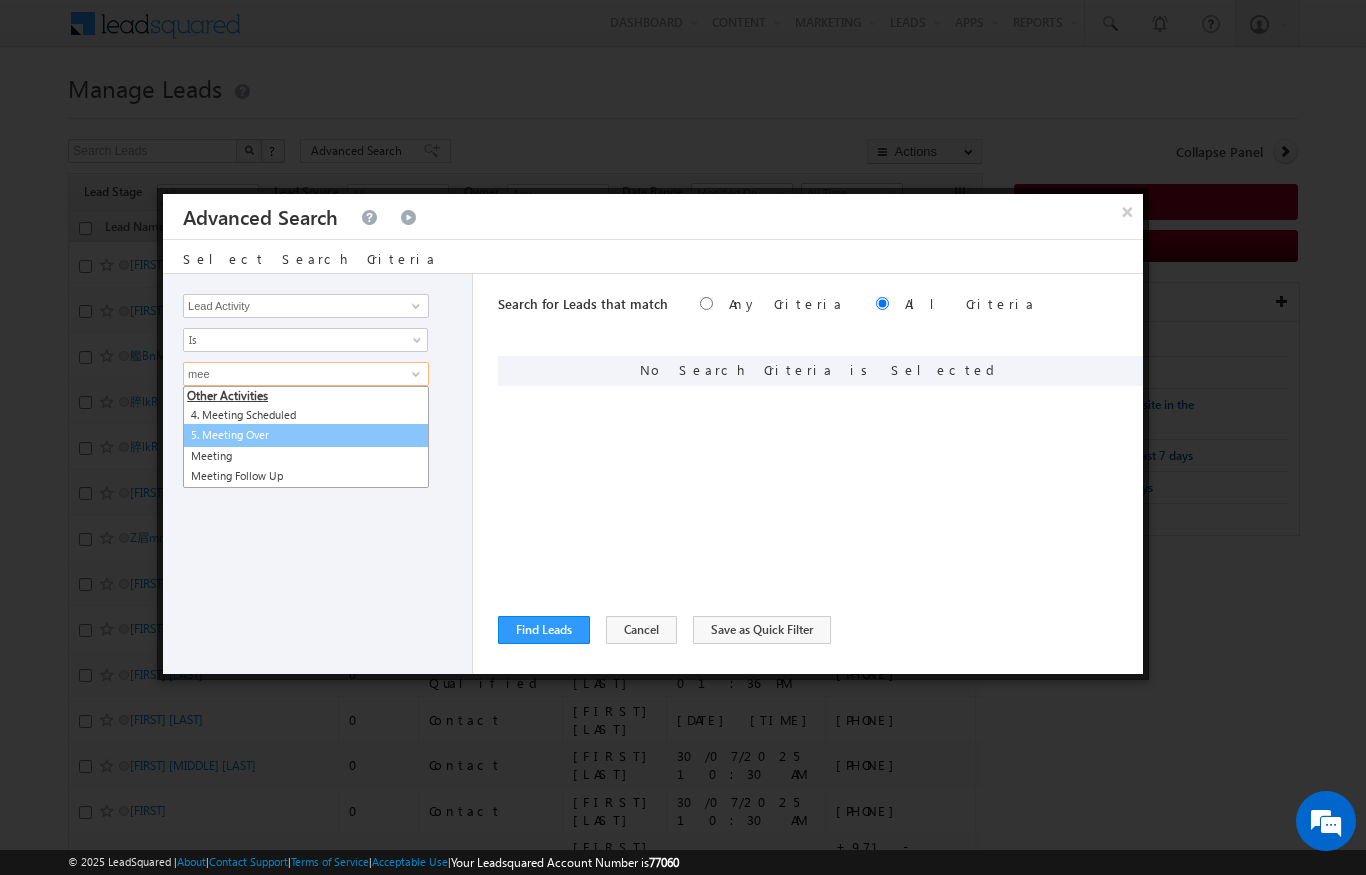 click on "5. Meeting Over" at bounding box center [306, 435] 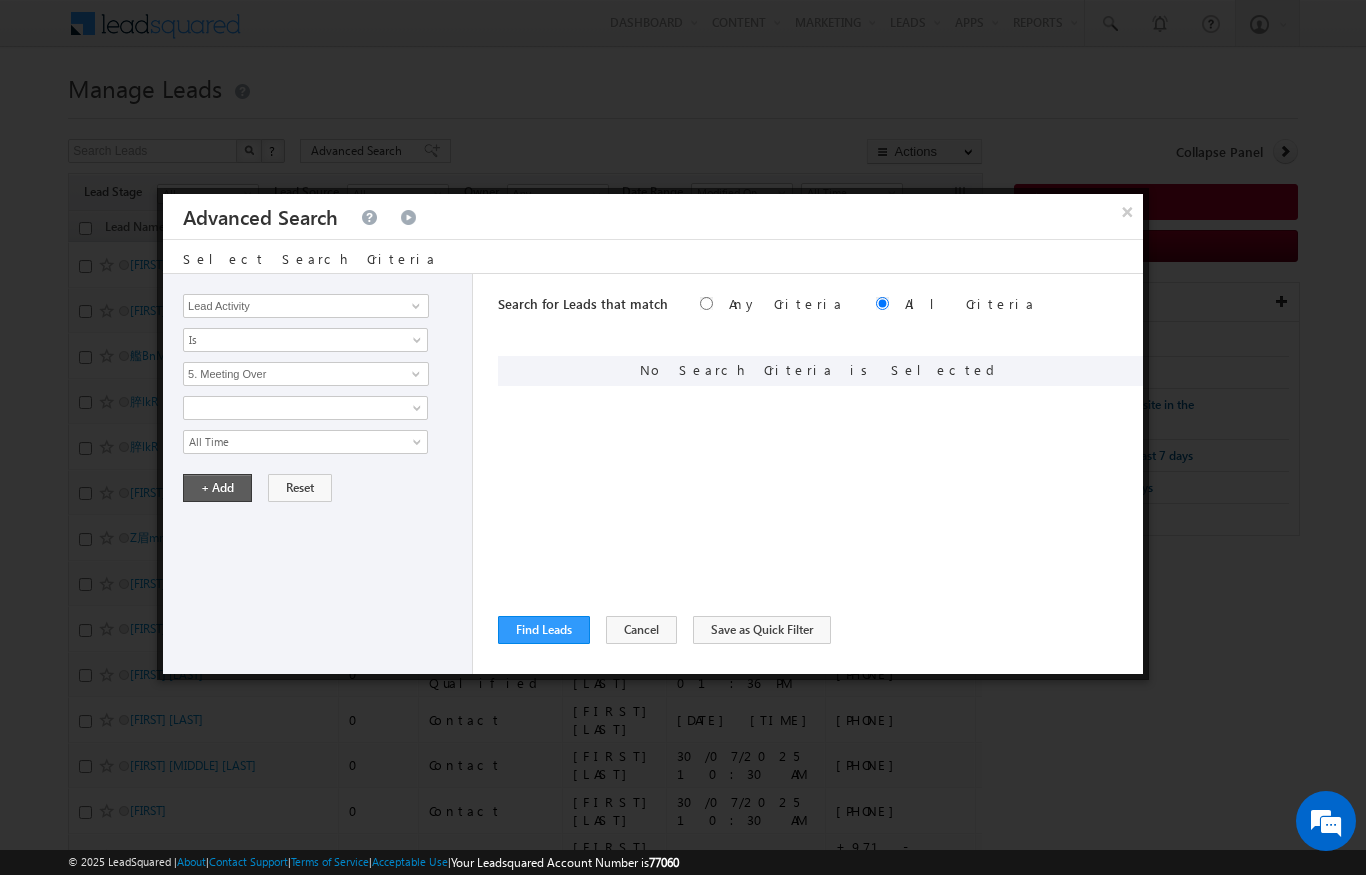 click on "+ Add" at bounding box center (217, 488) 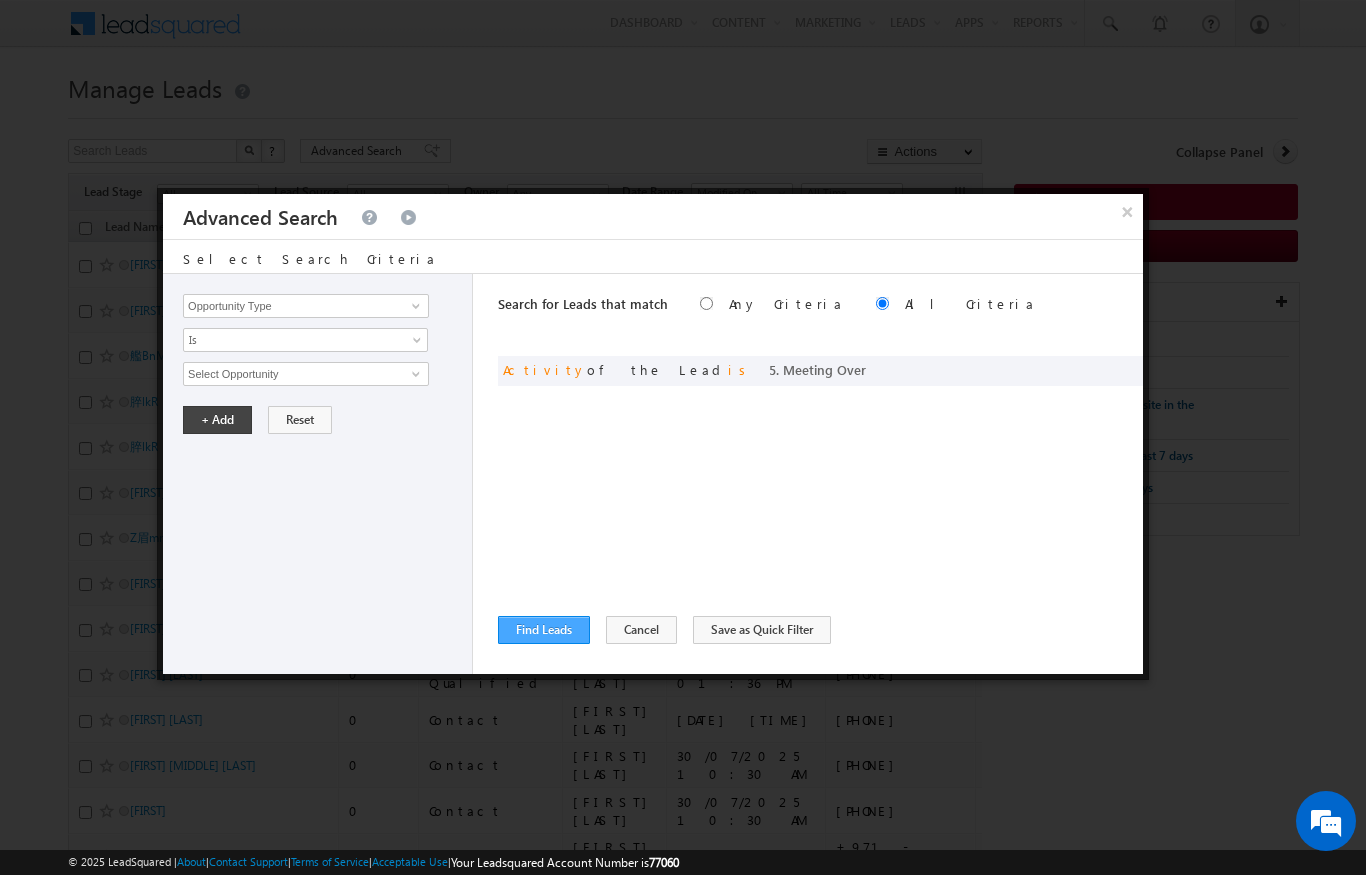 click on "Find Leads" at bounding box center [544, 630] 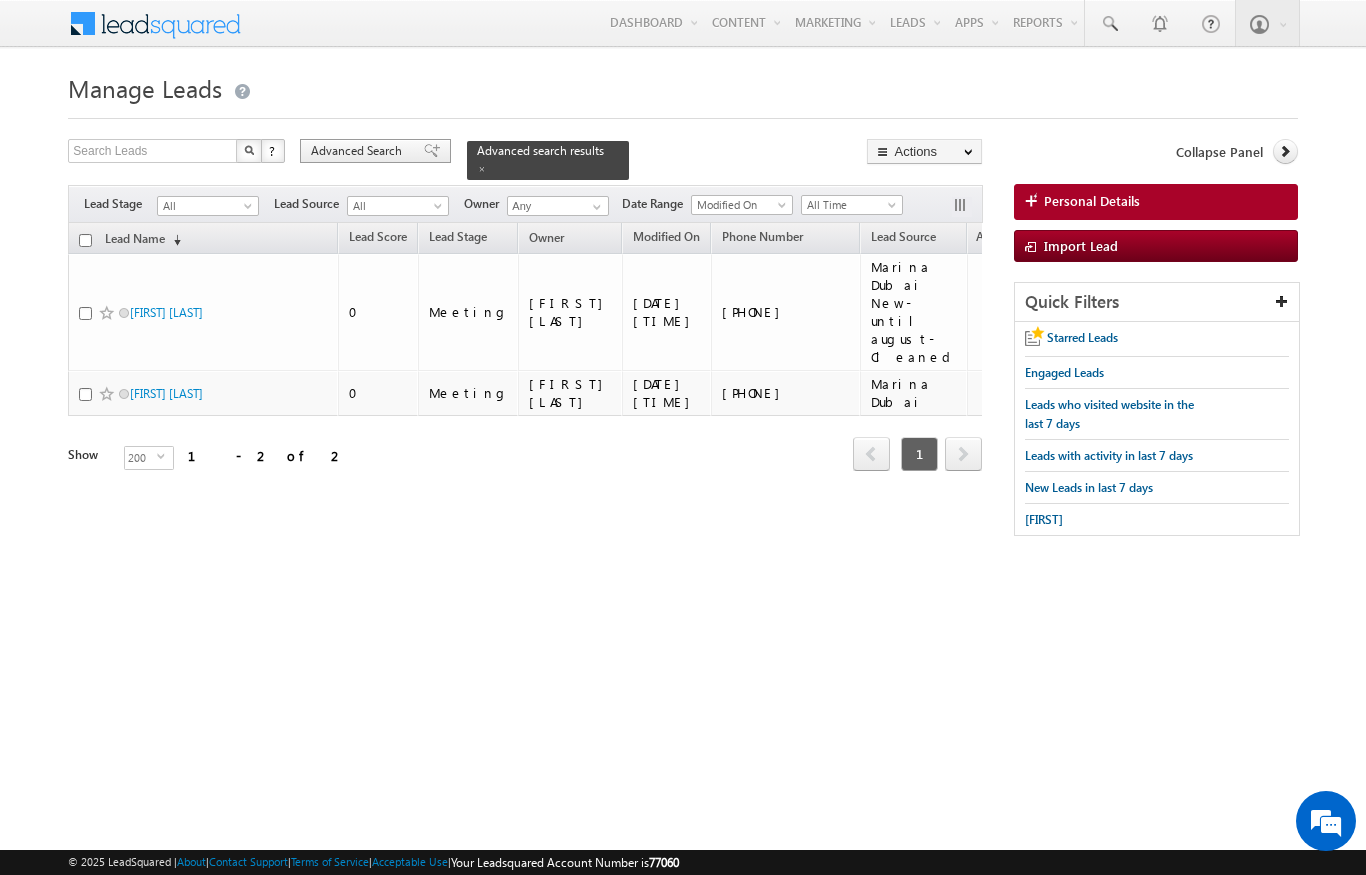 click on "Advanced Search" at bounding box center (359, 151) 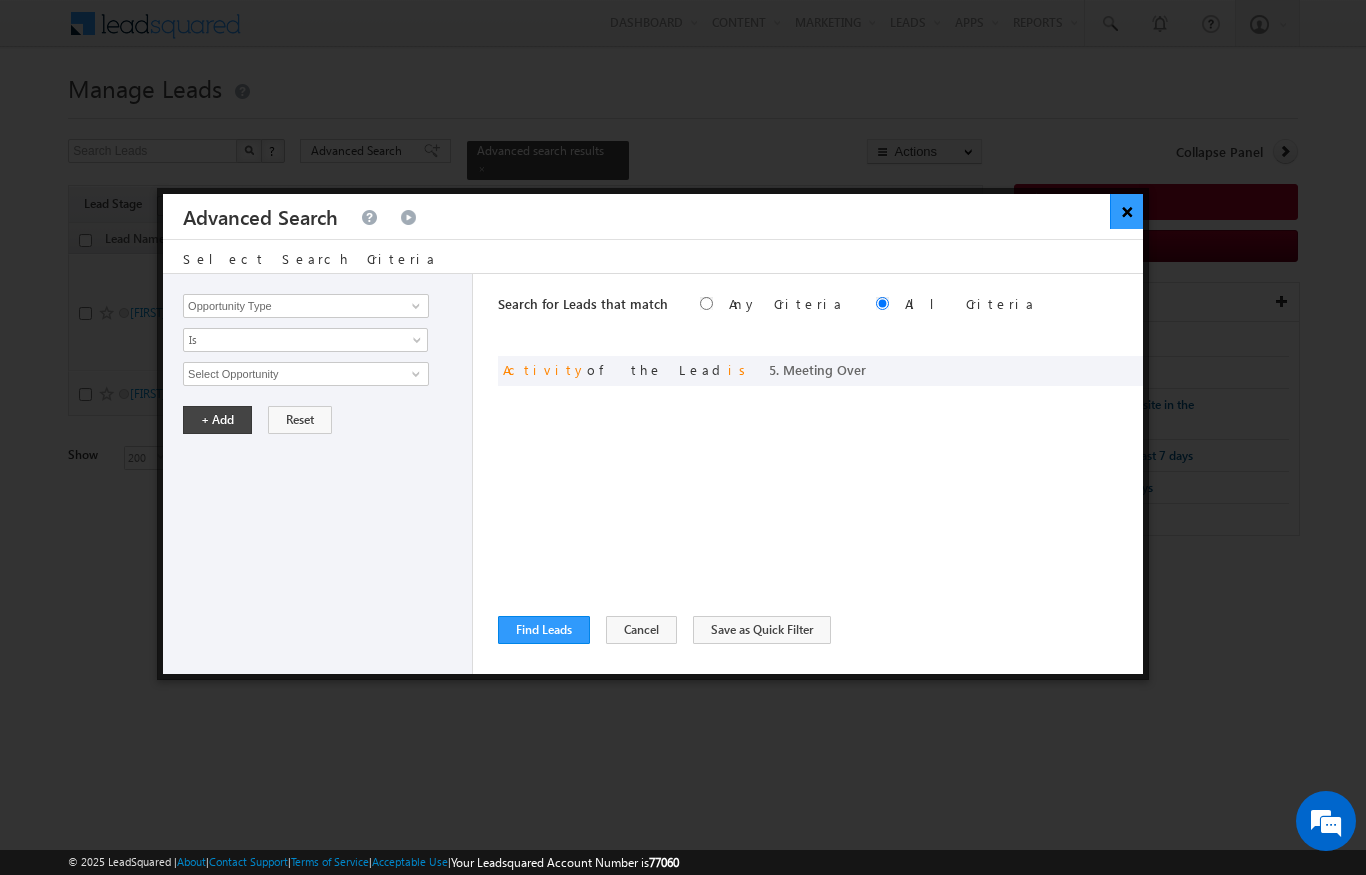 click on "×" at bounding box center [1126, 211] 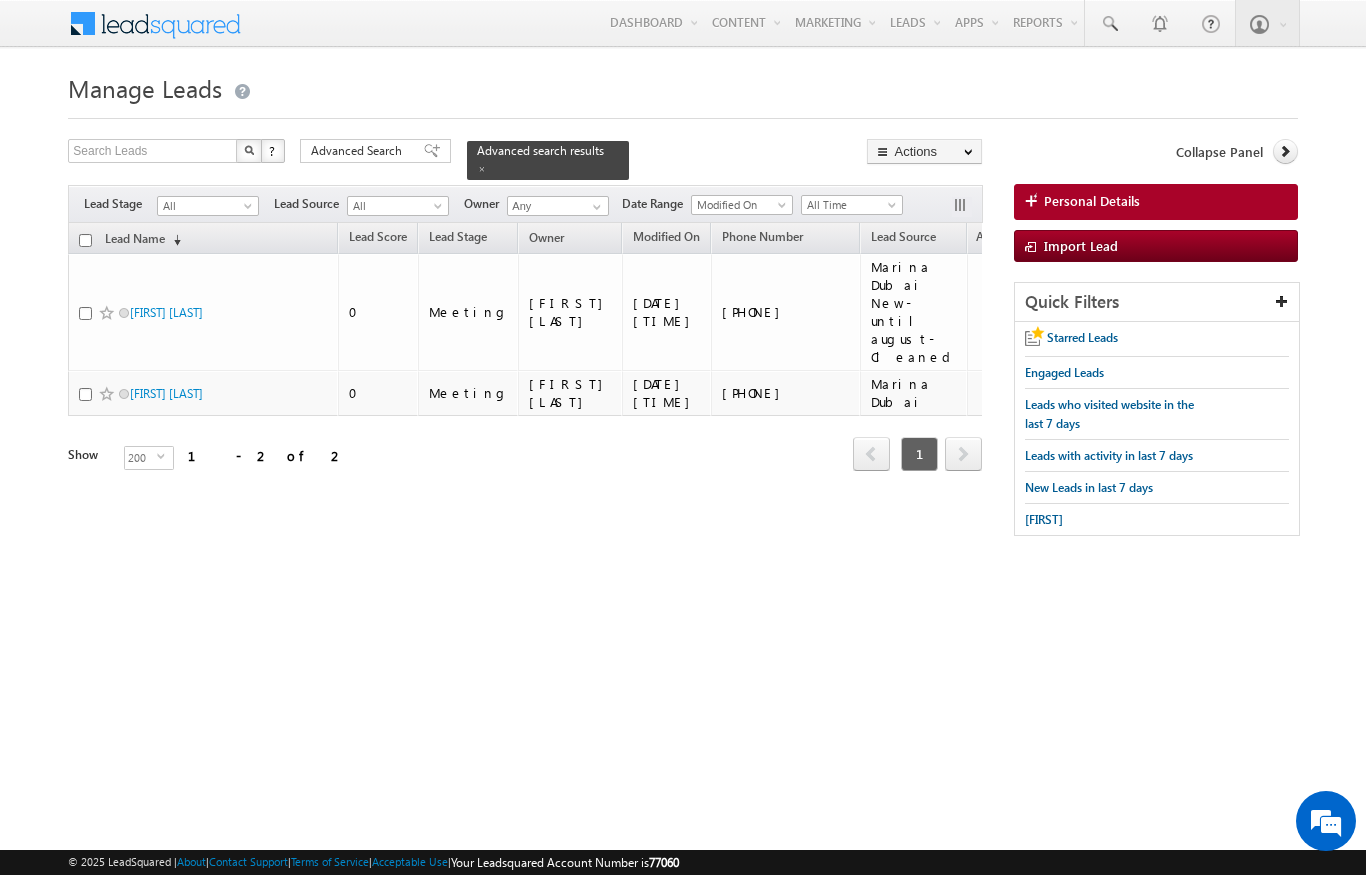 click on "Menu
[FIRST] [LAST]
[EMAIL]
obal." at bounding box center (683, 283) 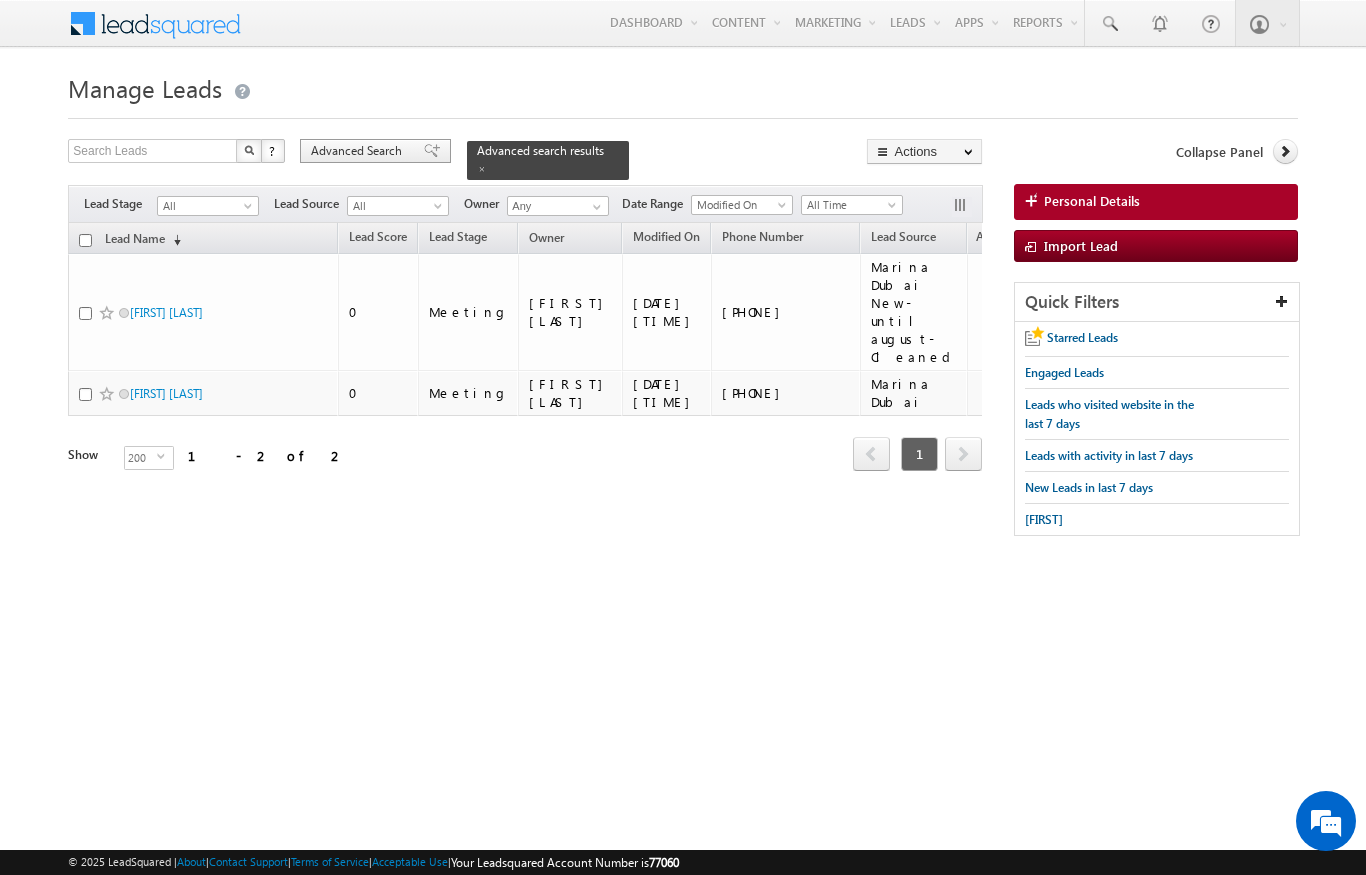 click on "Advanced Search" at bounding box center [359, 151] 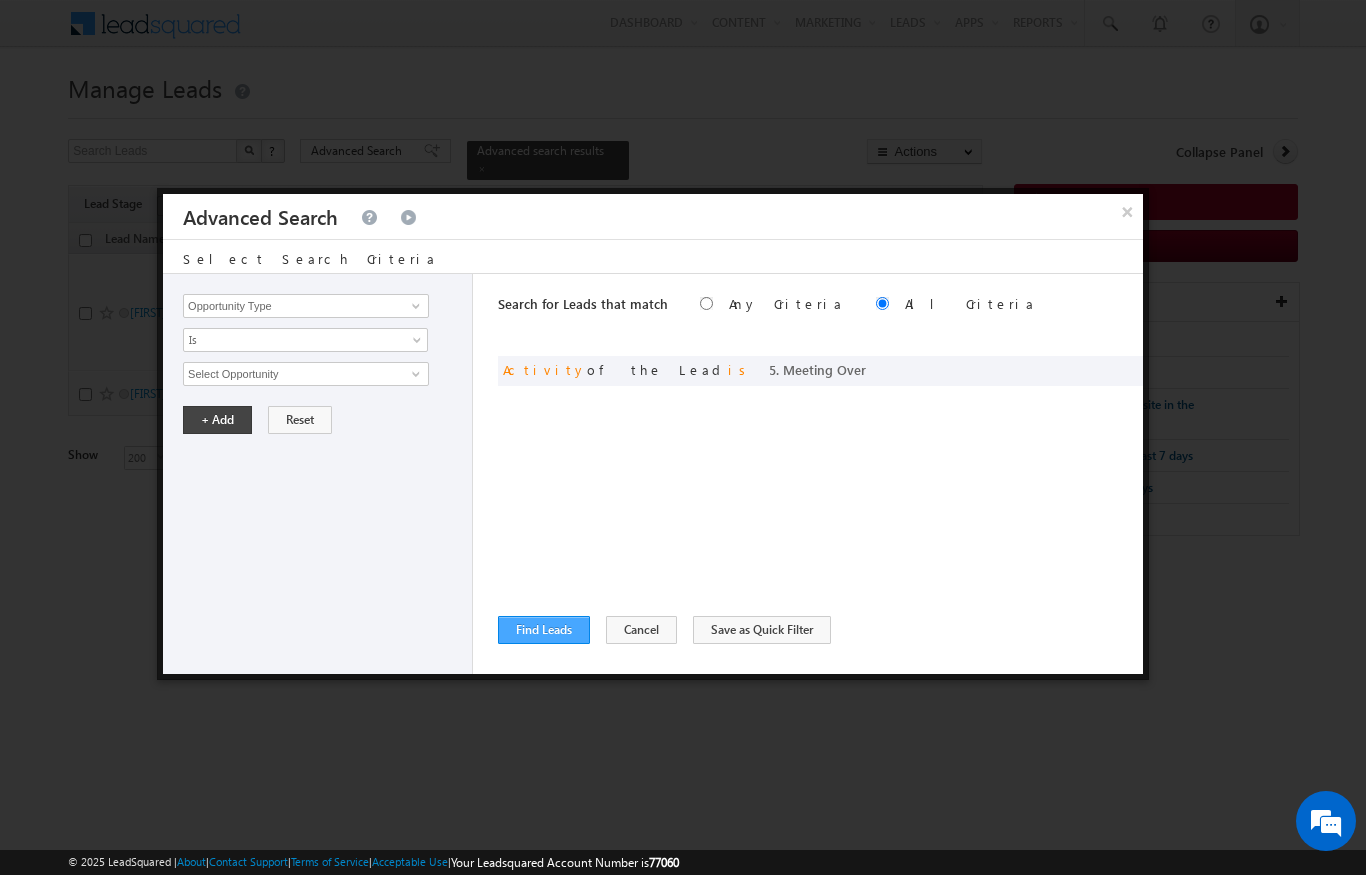 click on "Find Leads" at bounding box center (544, 630) 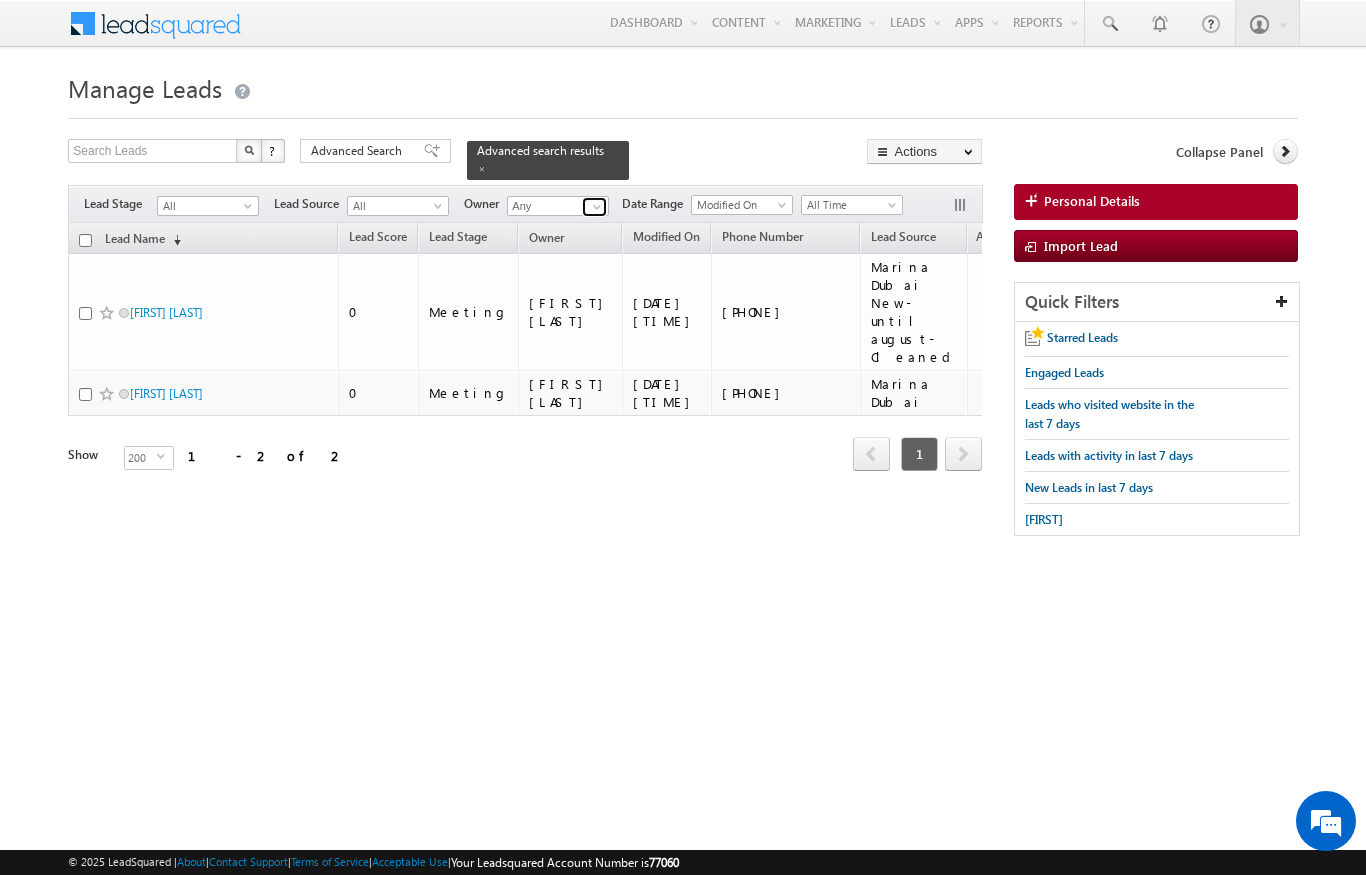click at bounding box center [597, 207] 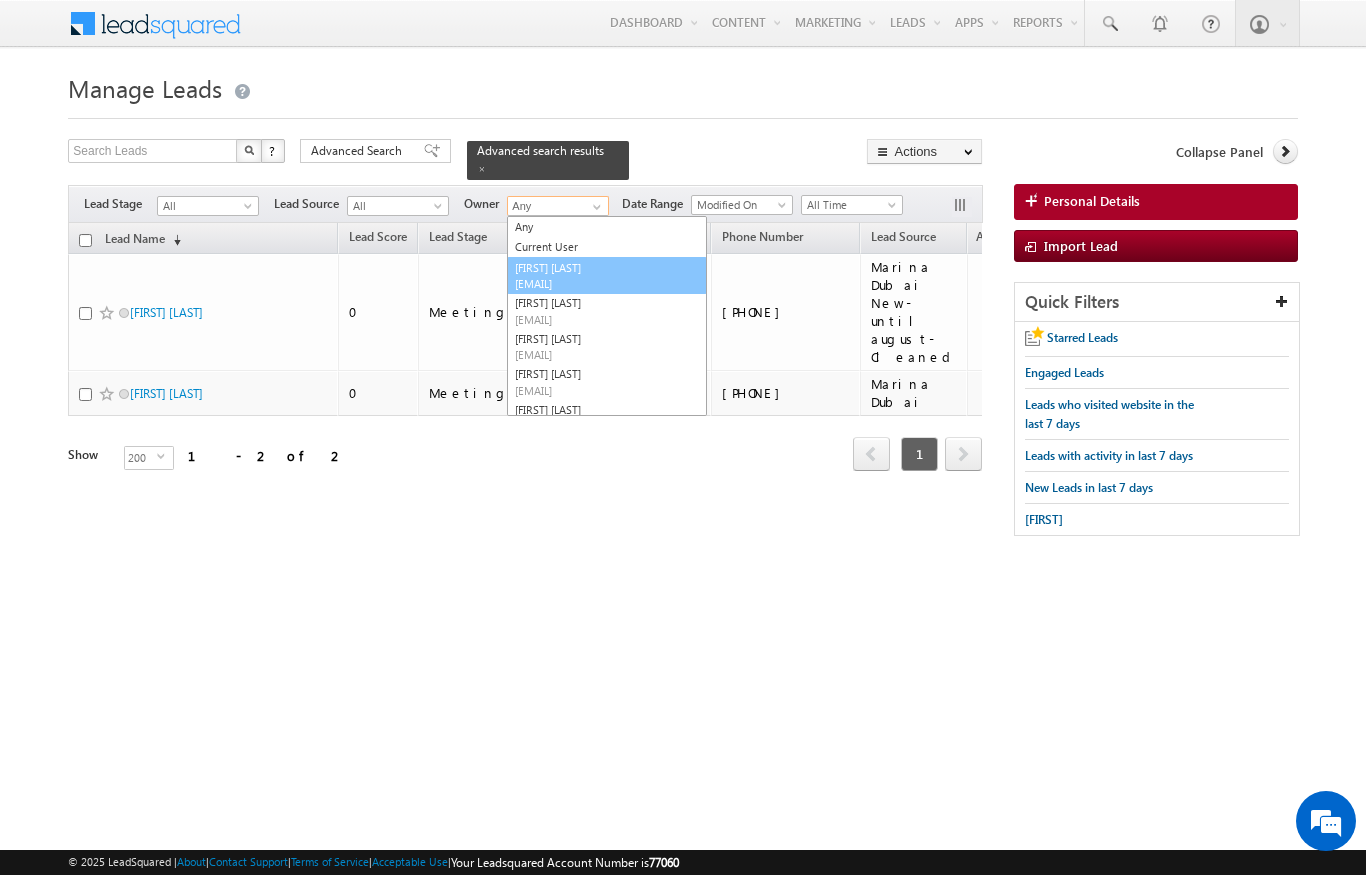 click on "[FIRST] [LAST] [EMAIL]" at bounding box center (607, 276) 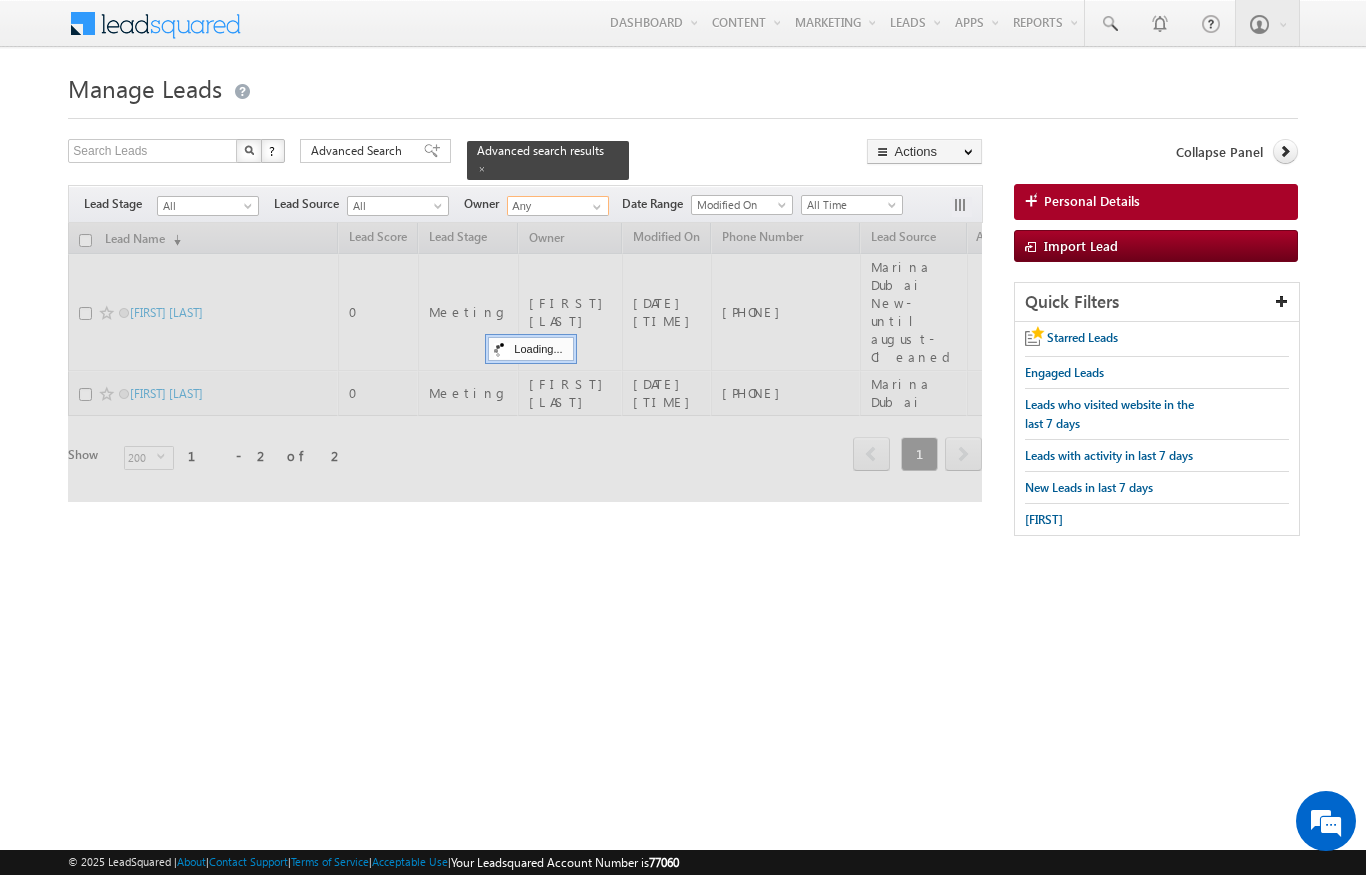 type on "[FIRST] [LAST]" 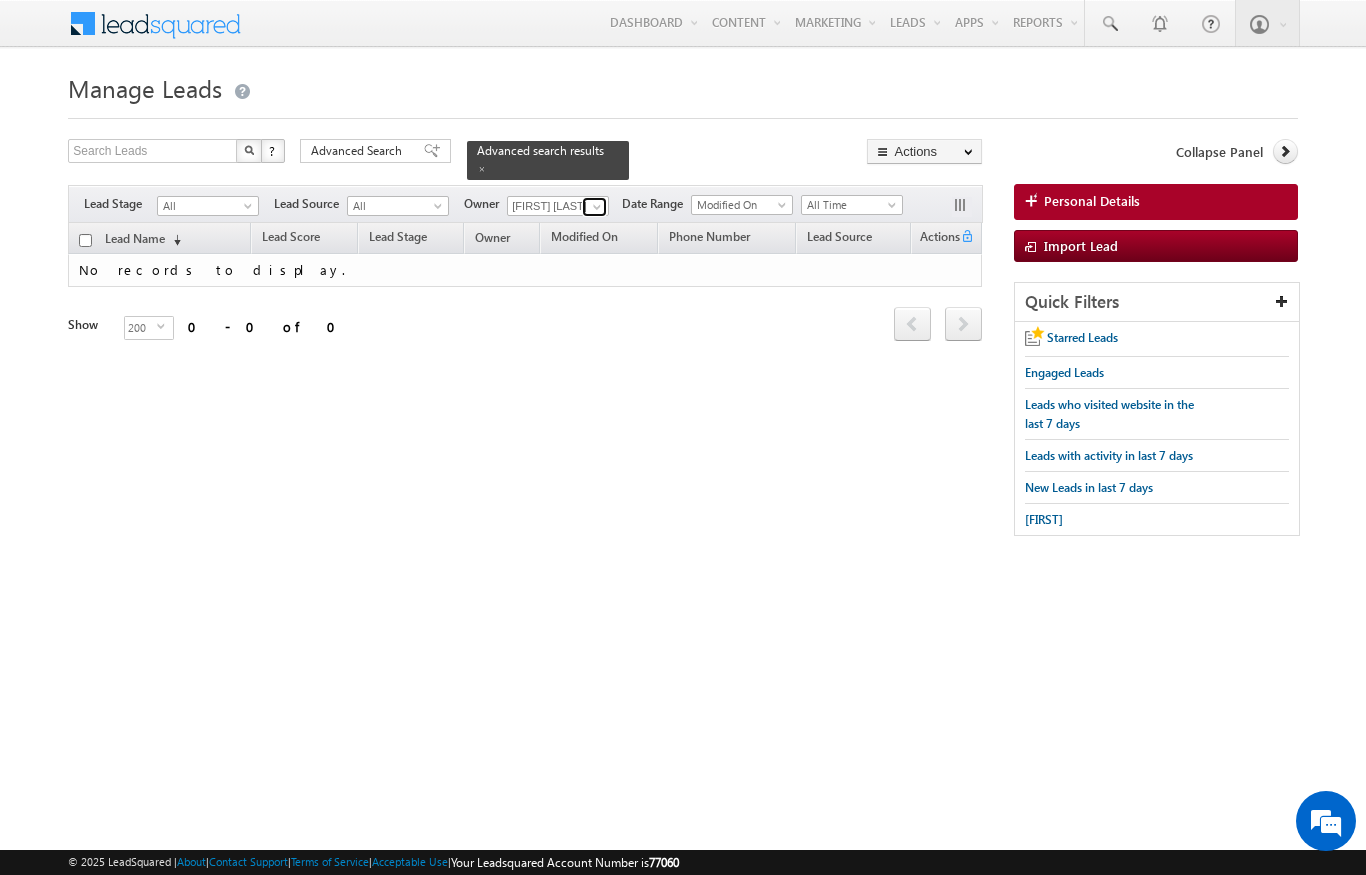 click at bounding box center (597, 207) 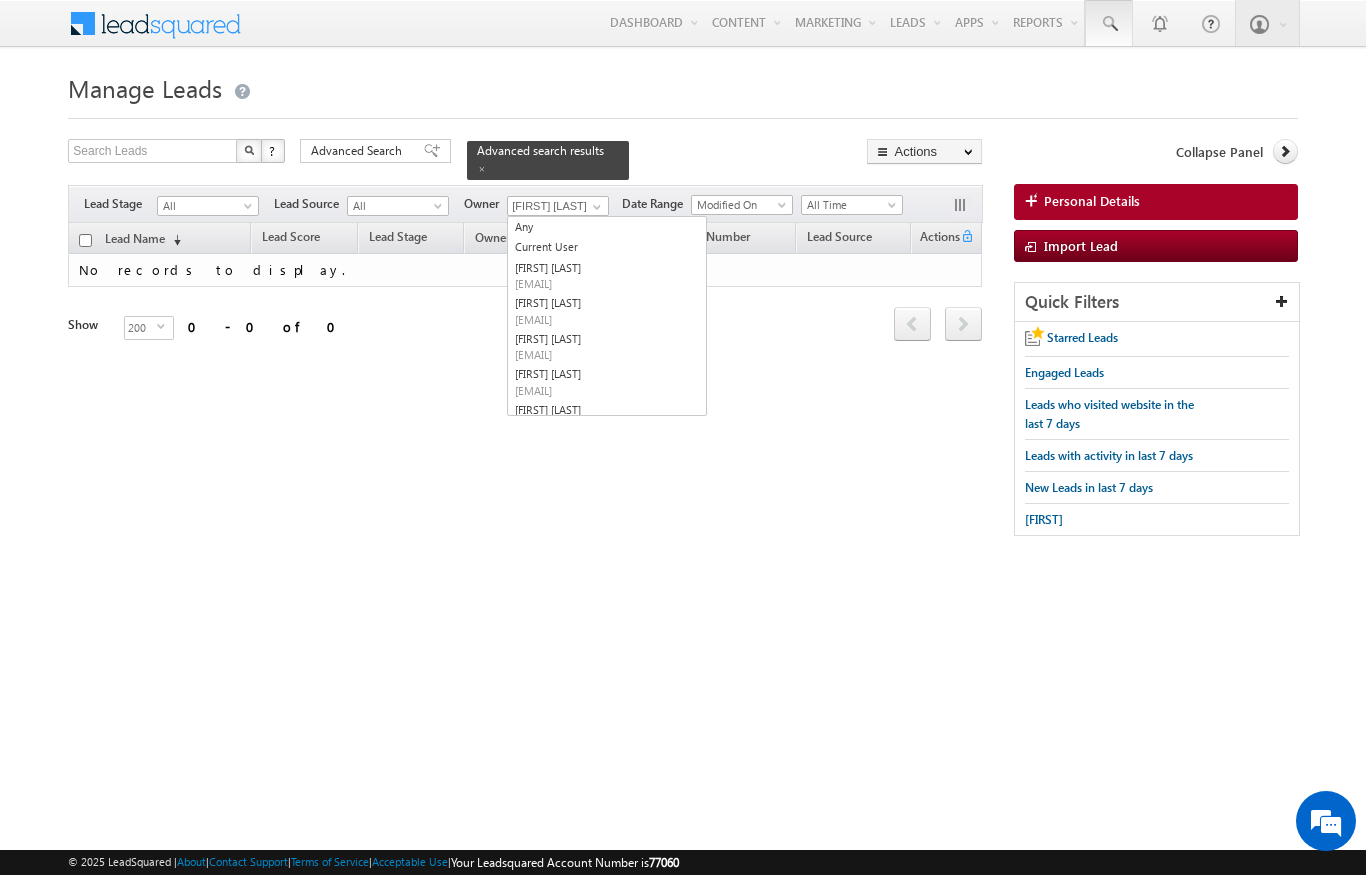 click at bounding box center [1109, 23] 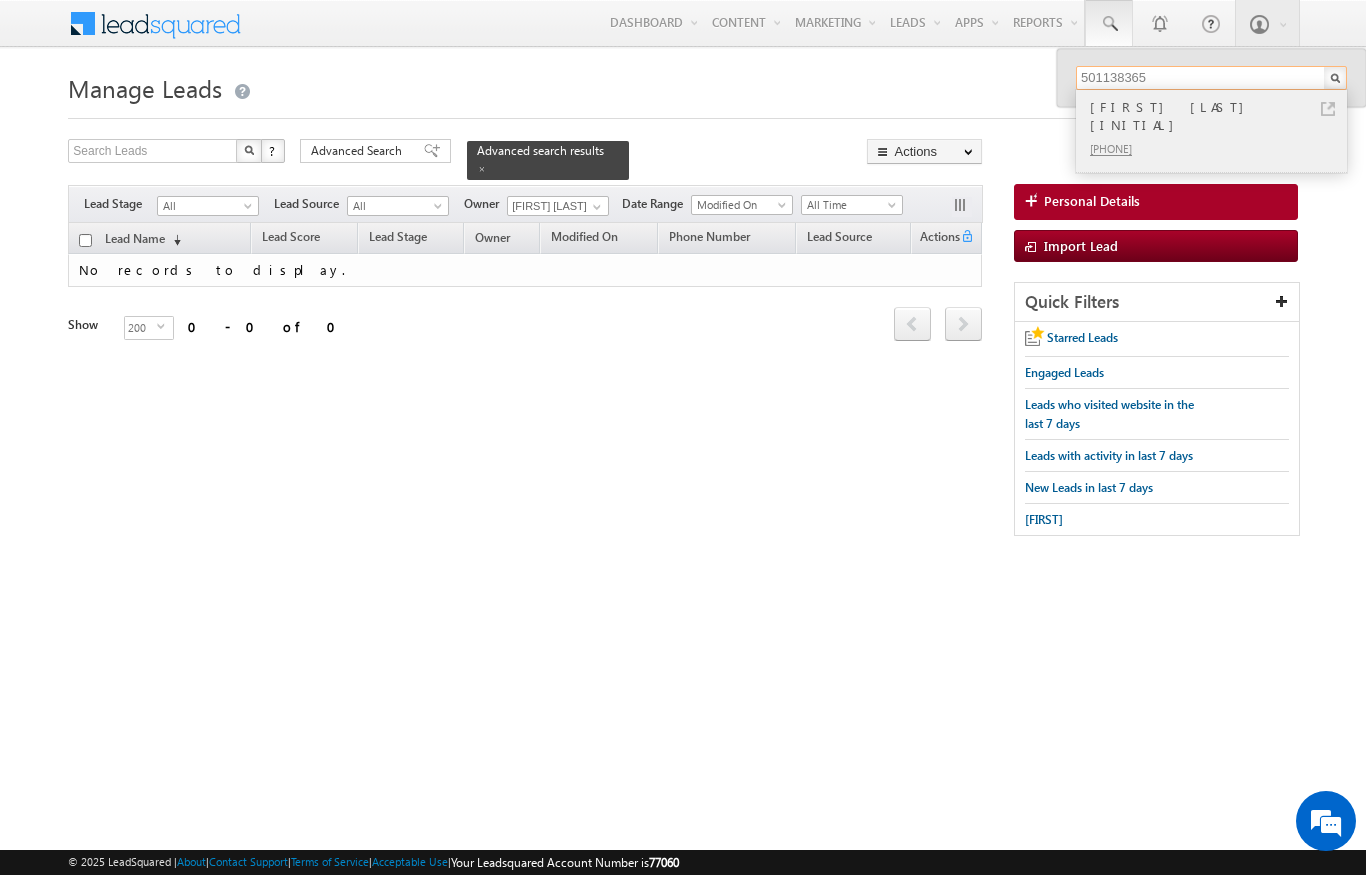 type on "501138365" 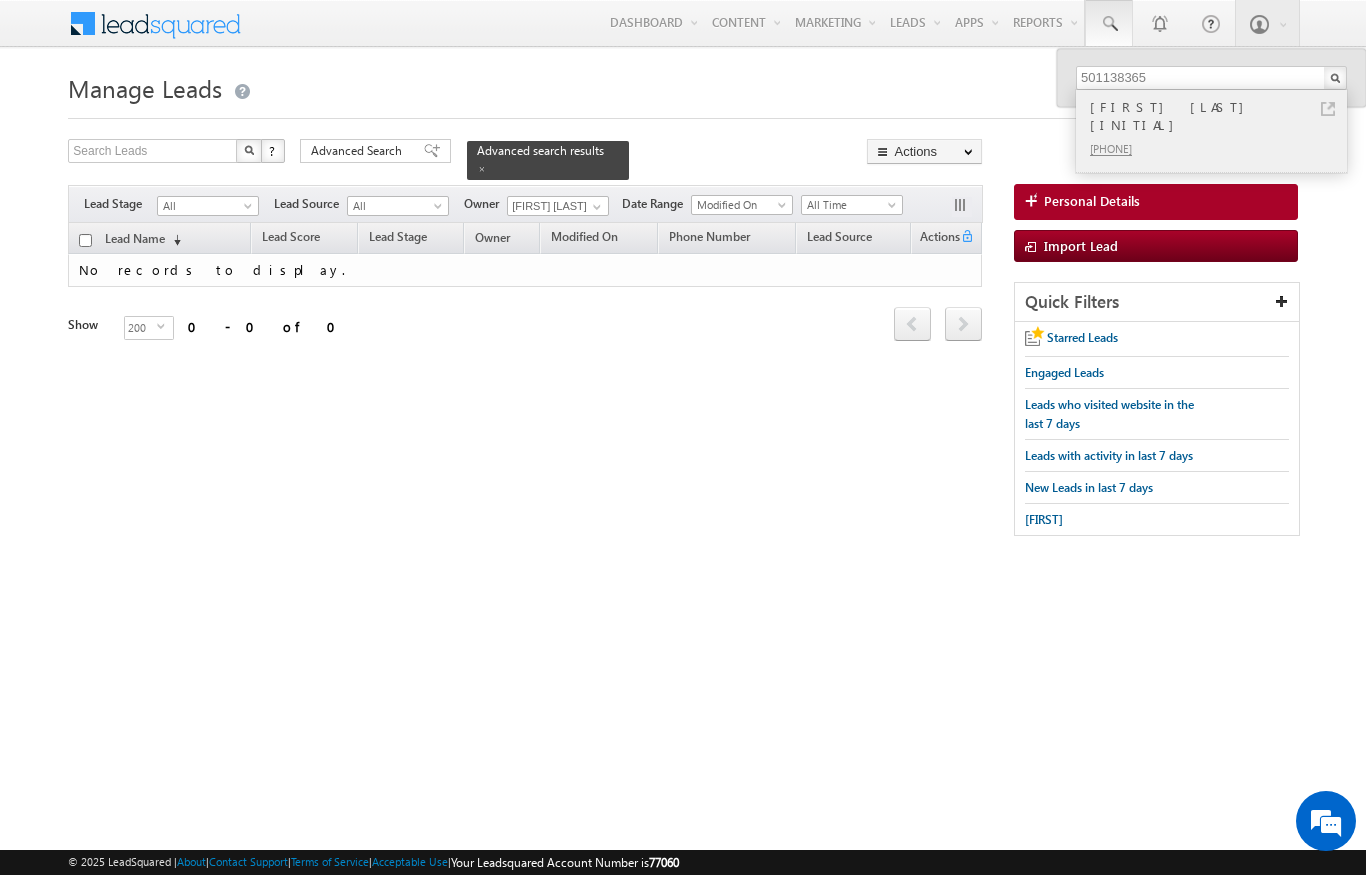 click on "[PHONE]" at bounding box center [1220, 148] 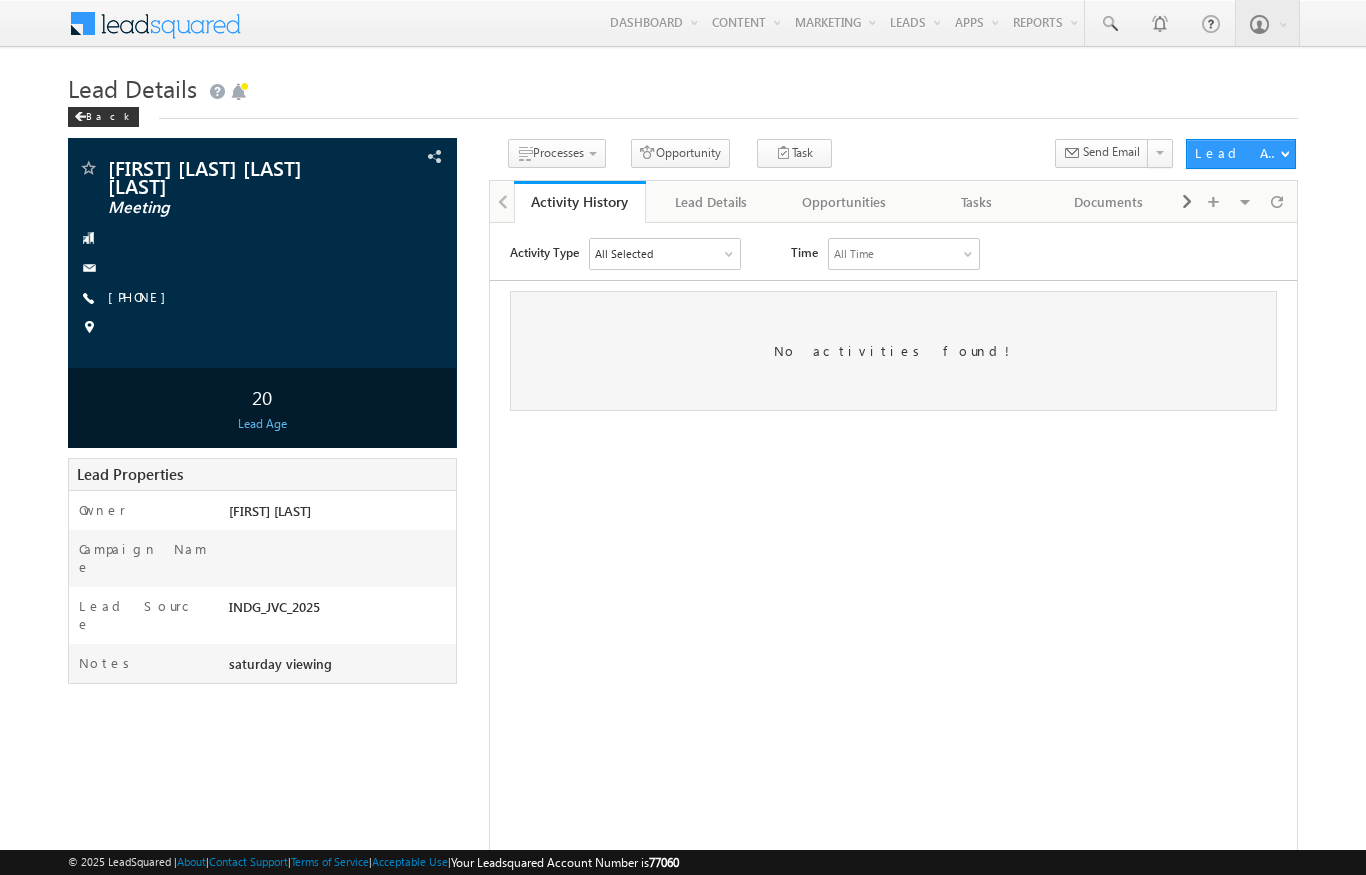 scroll, scrollTop: 0, scrollLeft: 0, axis: both 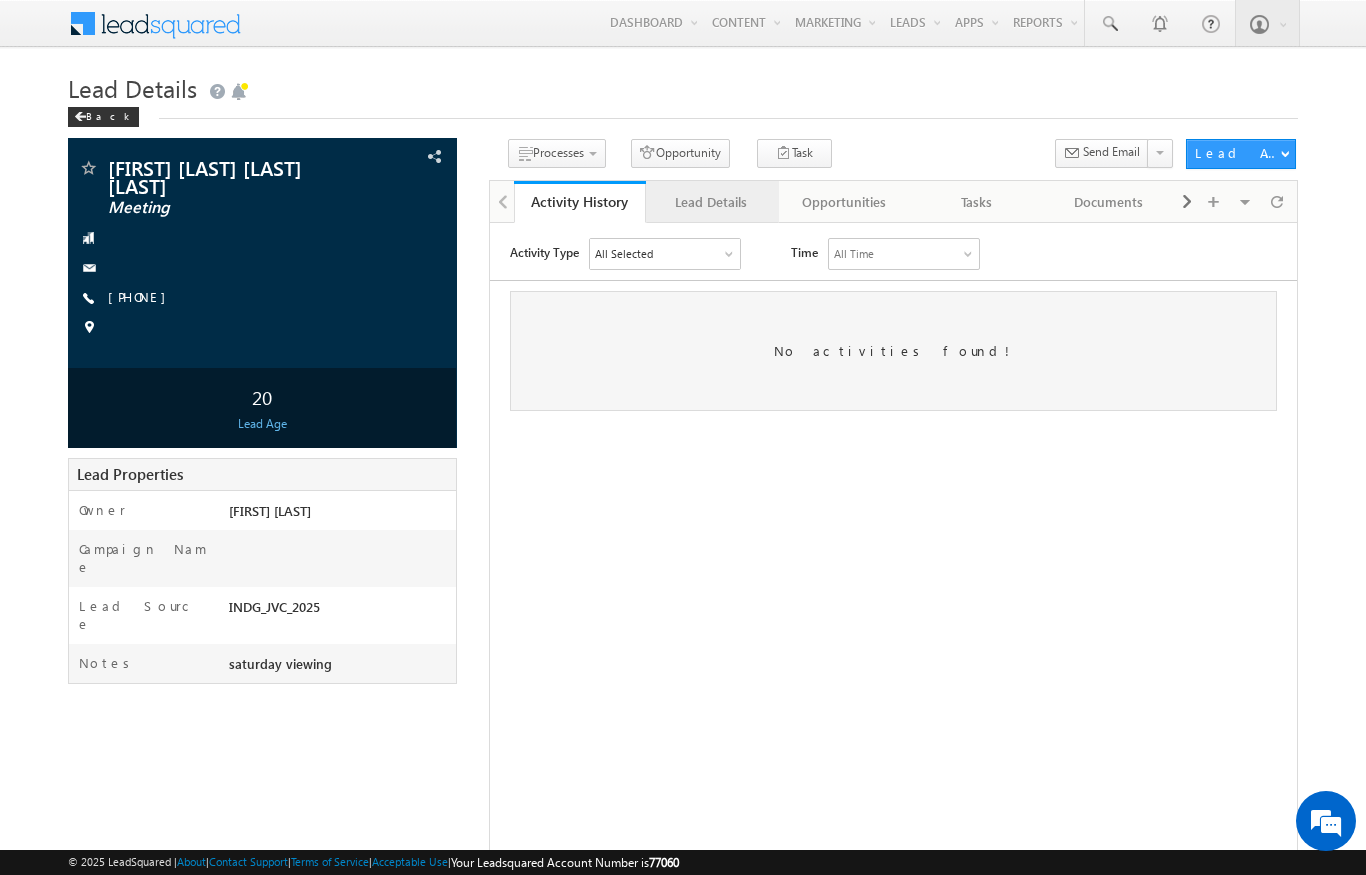 click on "Lead Details" at bounding box center [711, 202] 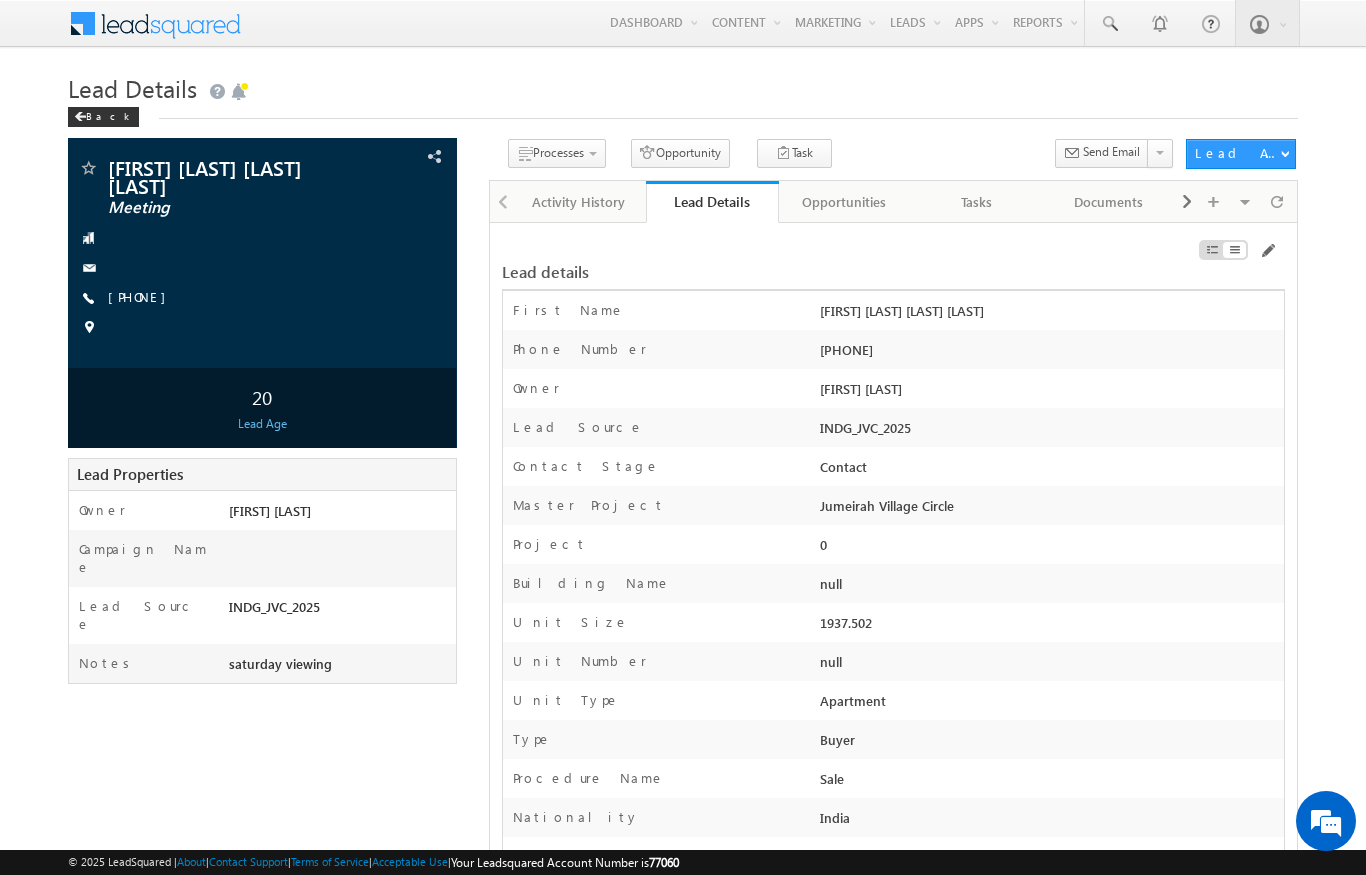 scroll, scrollTop: 0, scrollLeft: 0, axis: both 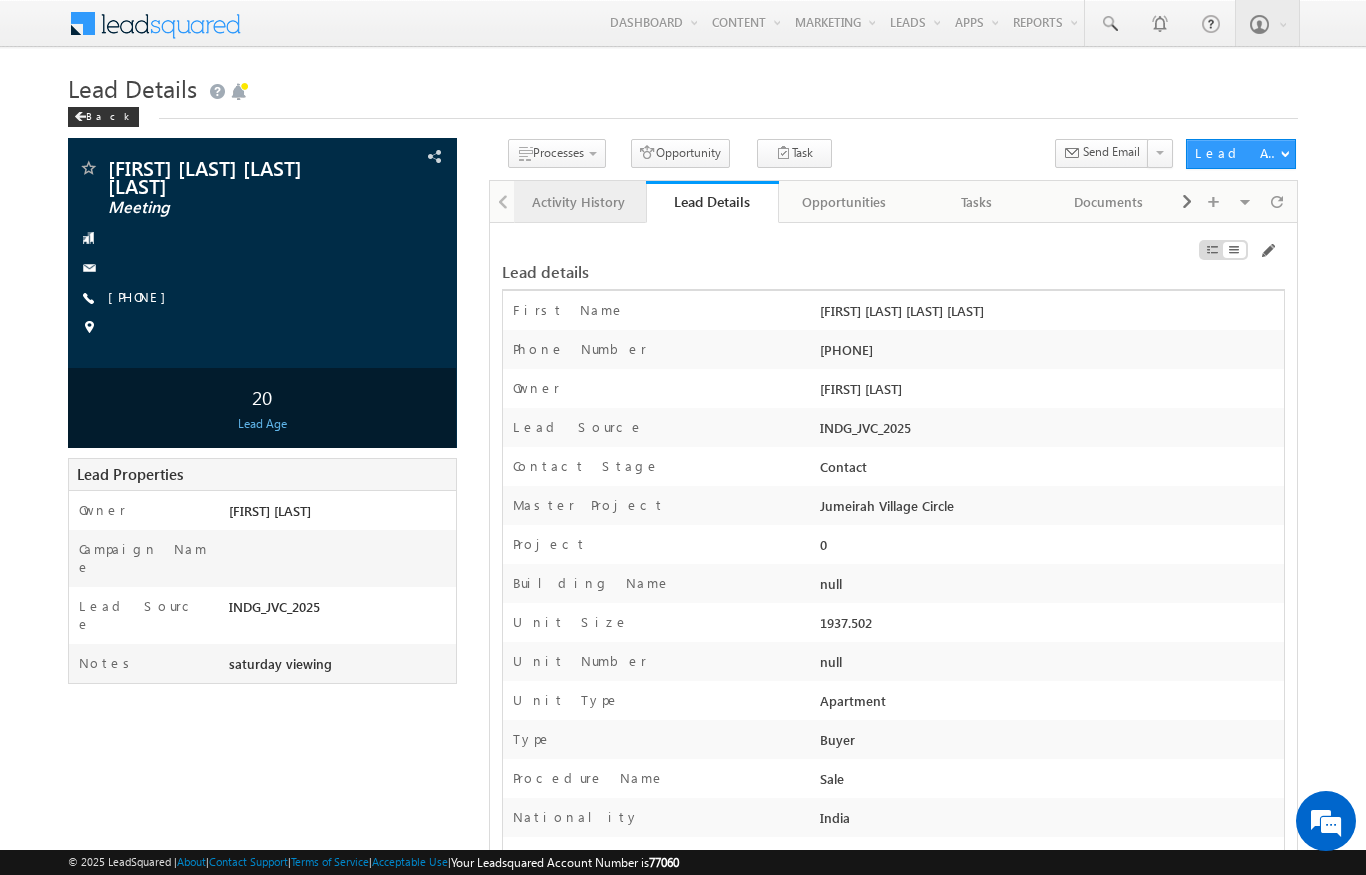 click on "Activity History" at bounding box center [579, 202] 